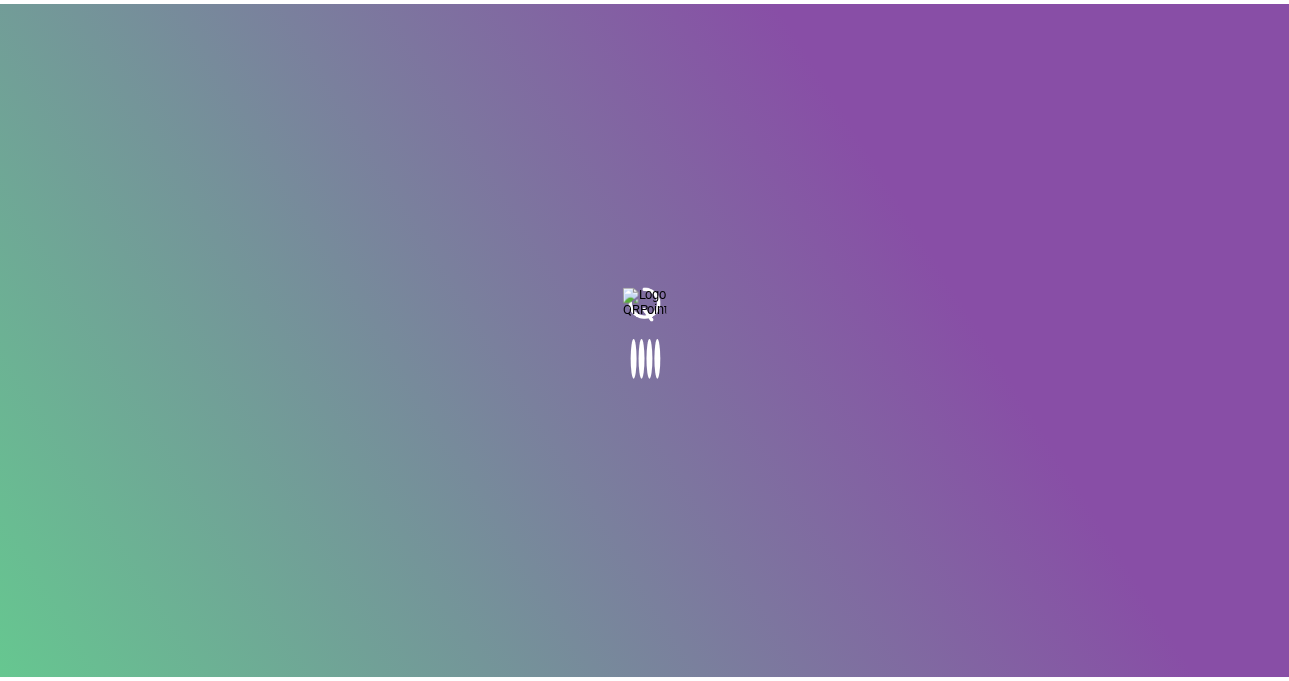 scroll, scrollTop: 0, scrollLeft: 0, axis: both 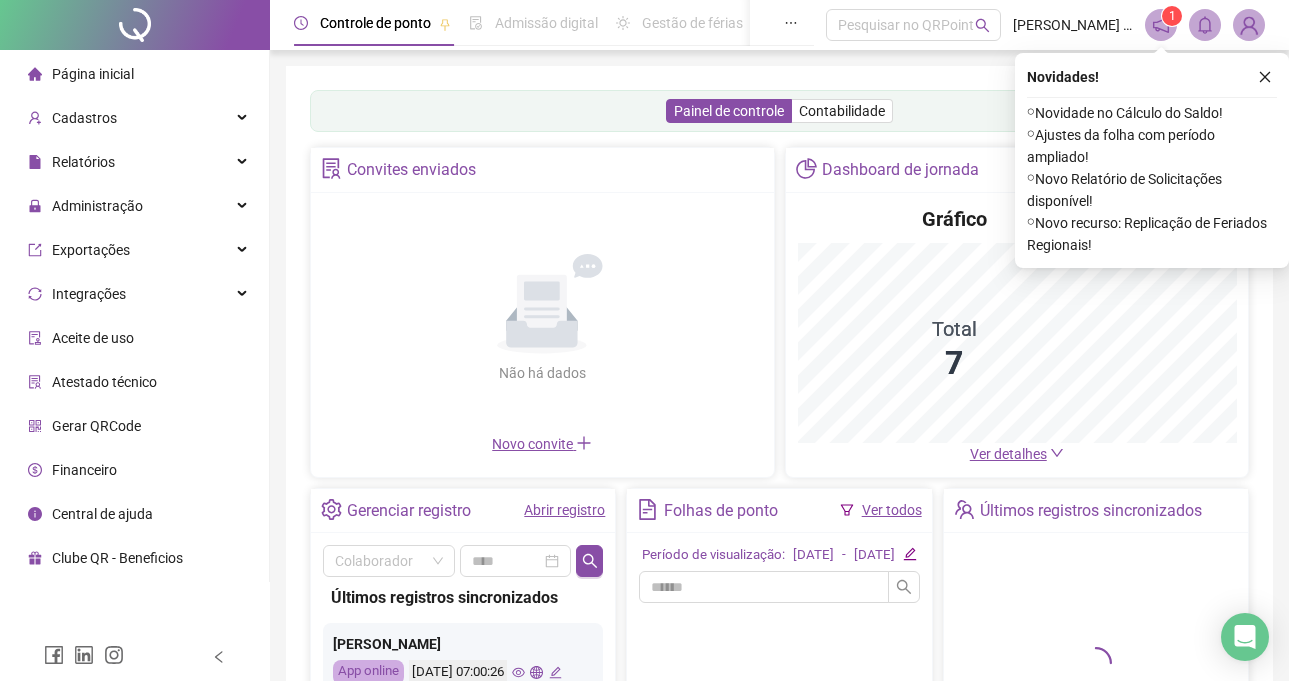 click on "Novidades !" at bounding box center [1152, 77] 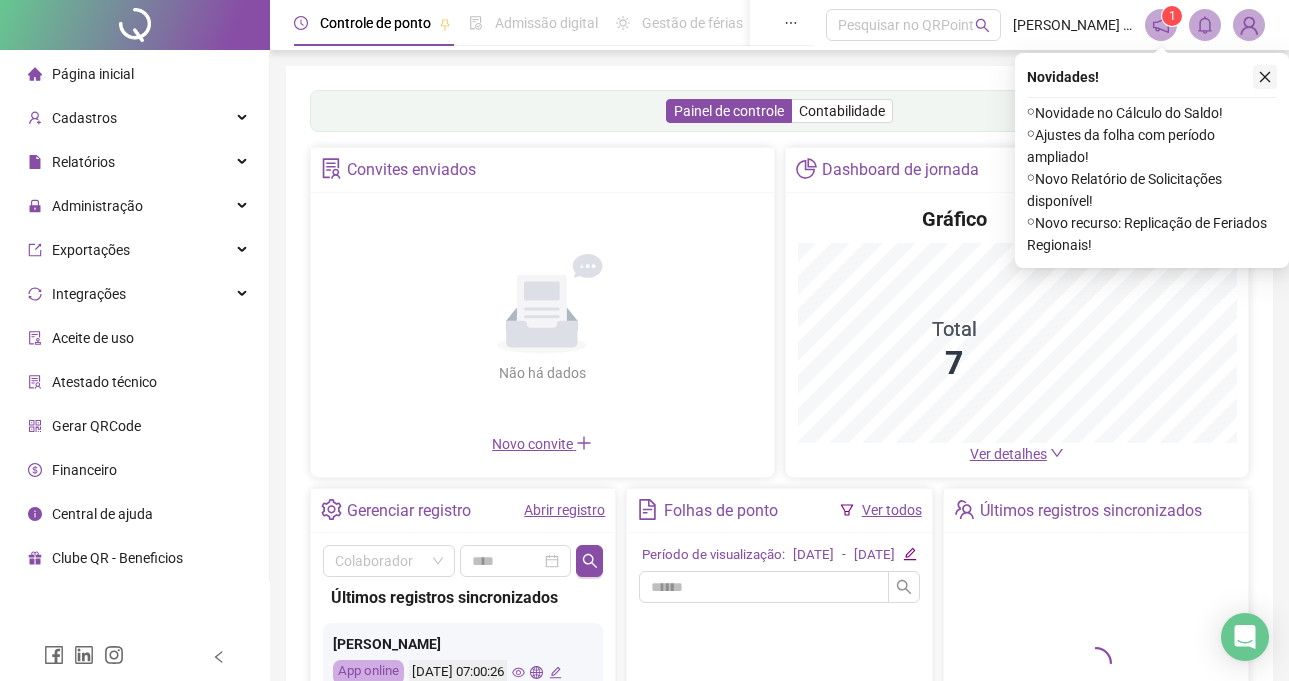 click 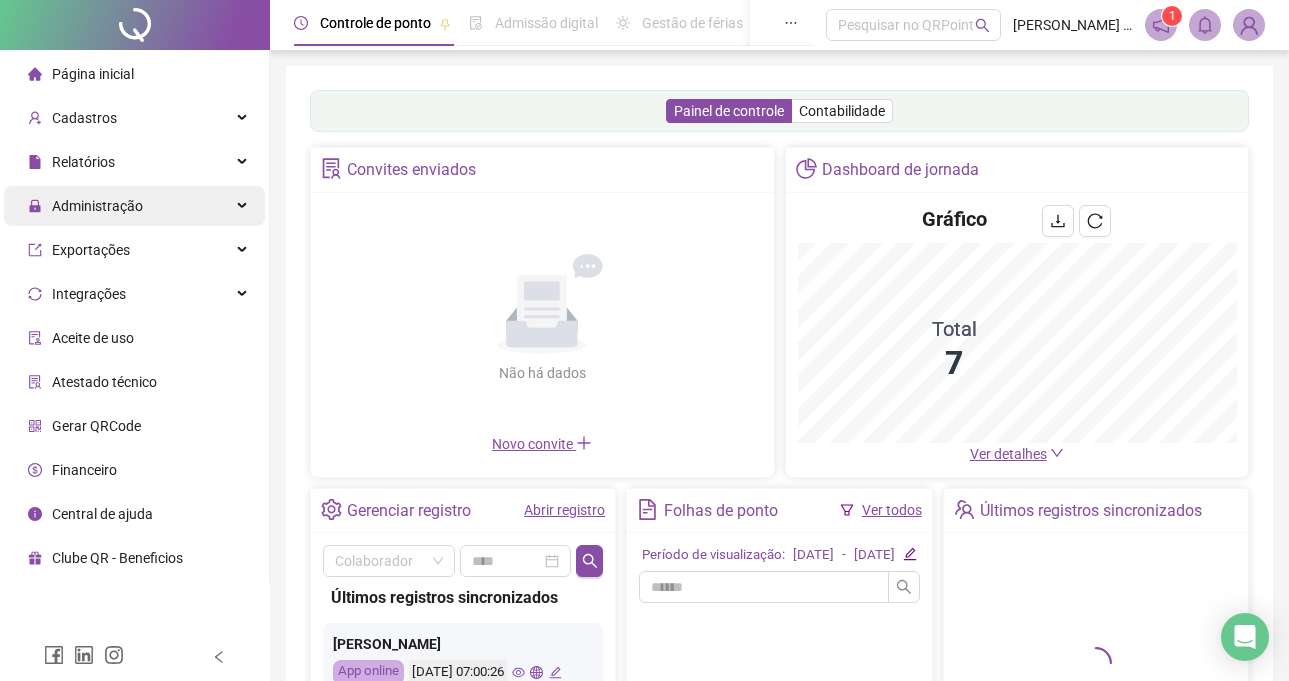 click on "Administração" at bounding box center (134, 206) 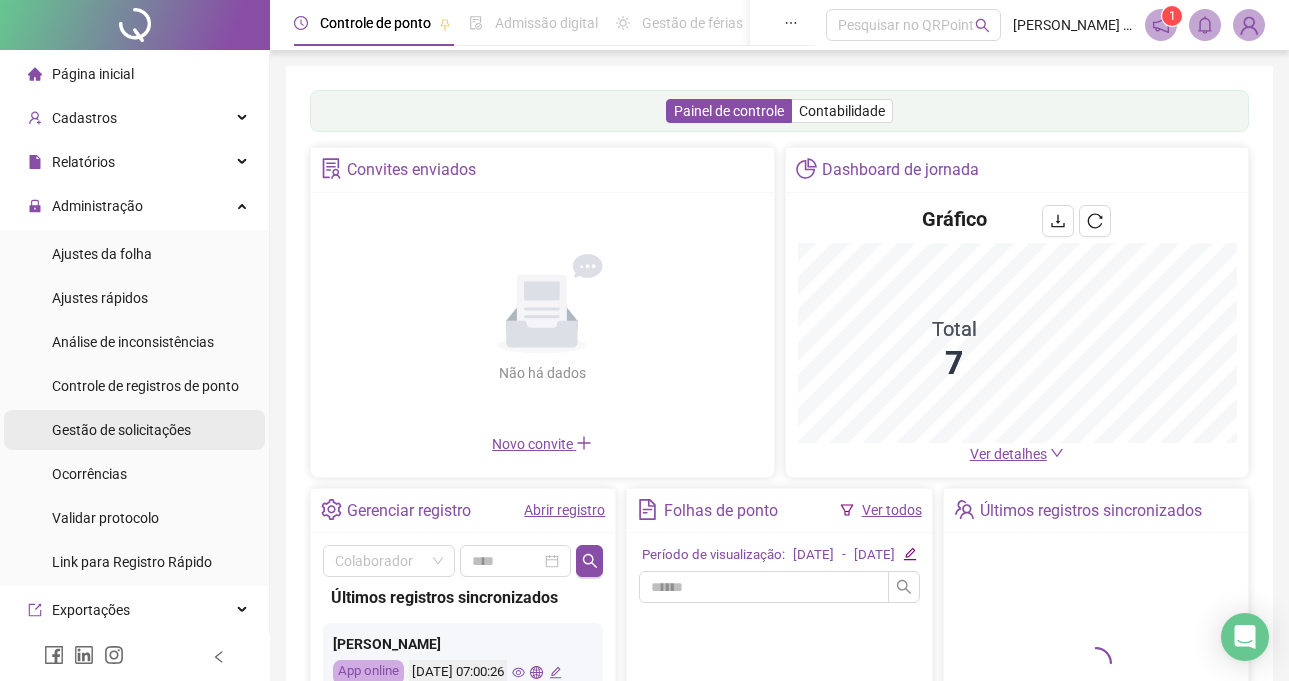 click on "Gestão de solicitações" at bounding box center (134, 430) 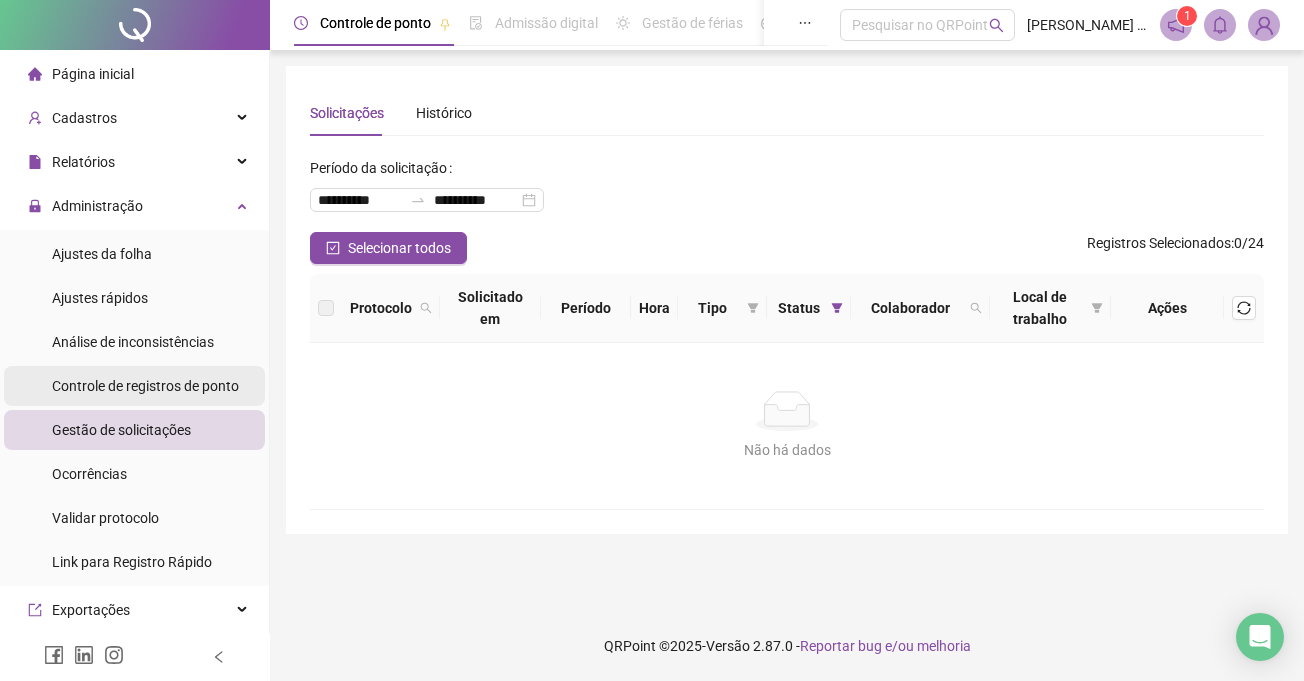 click on "Controle de registros de ponto" at bounding box center (145, 386) 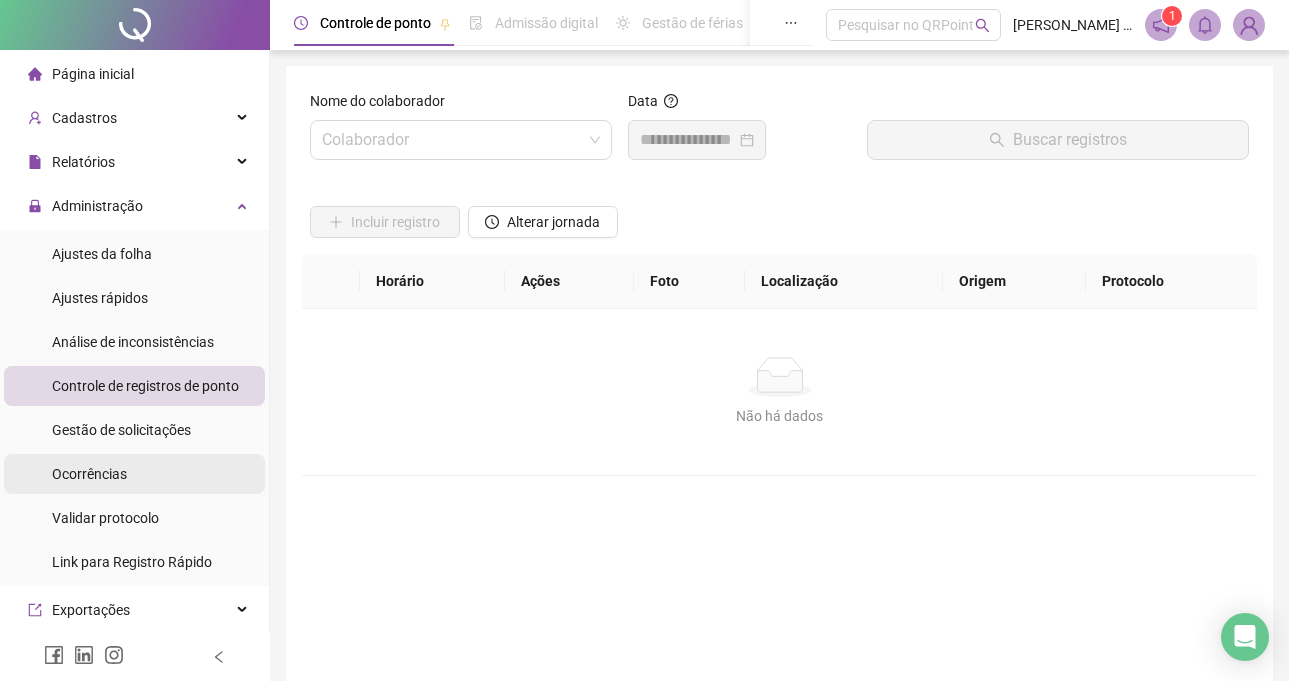 click on "Ocorrências" at bounding box center (134, 474) 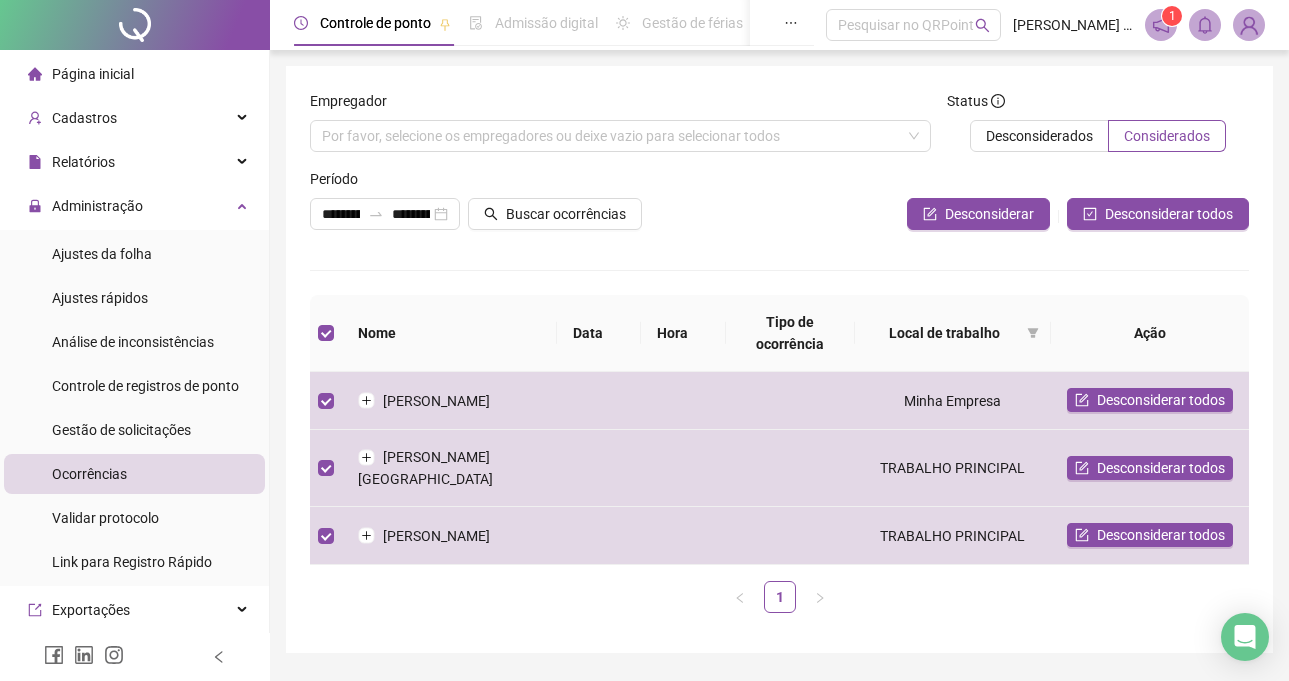 click on "Desconsiderar  Desconsiderar todos" at bounding box center (937, 207) 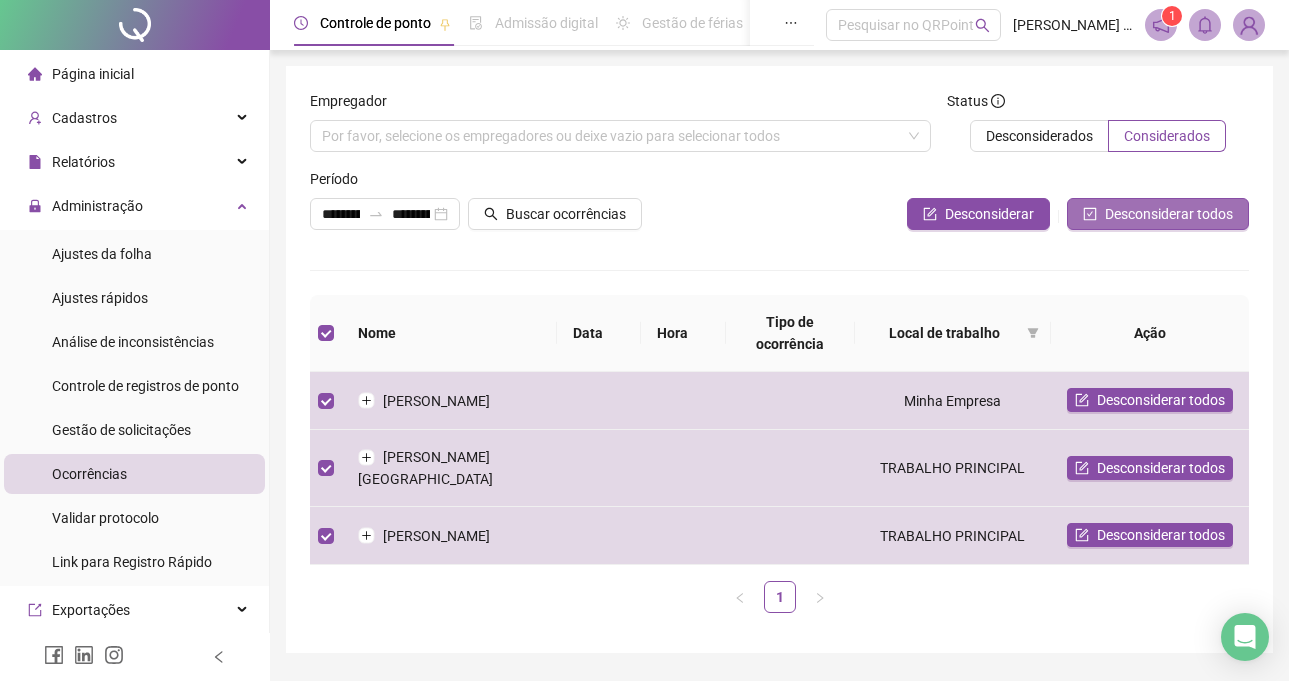click on "Desconsiderar todos" at bounding box center [1169, 214] 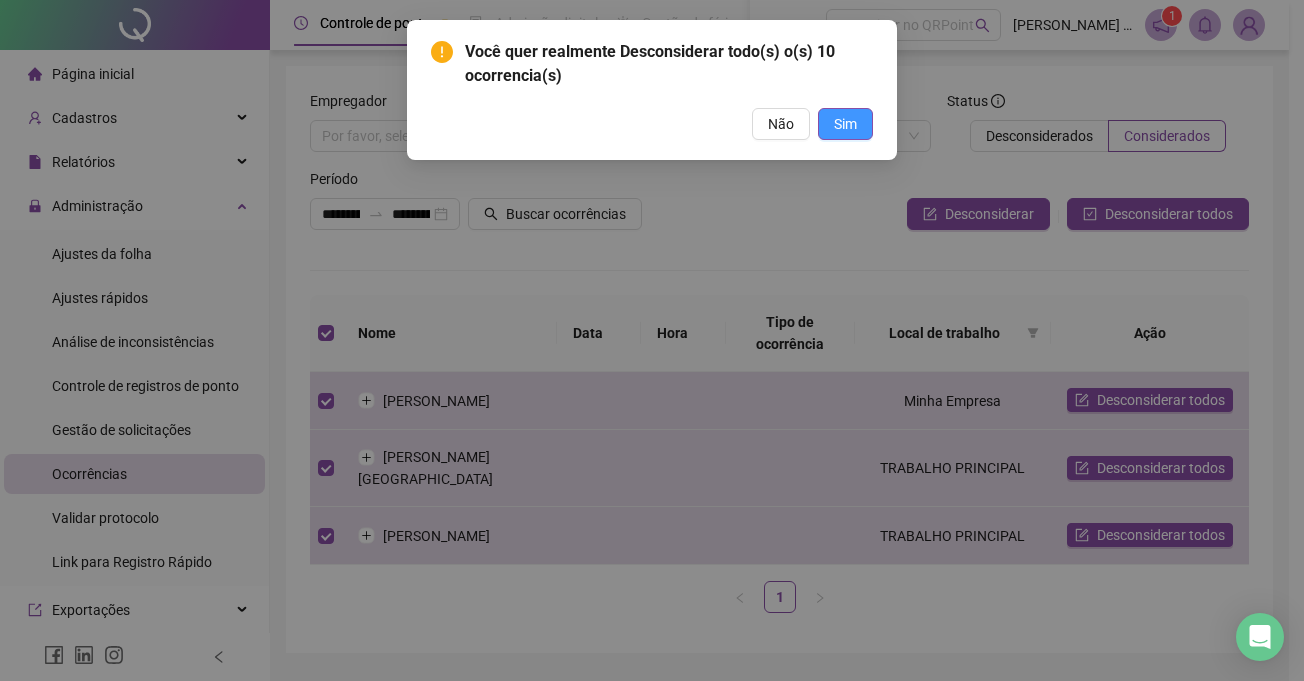 click on "Sim" at bounding box center (845, 124) 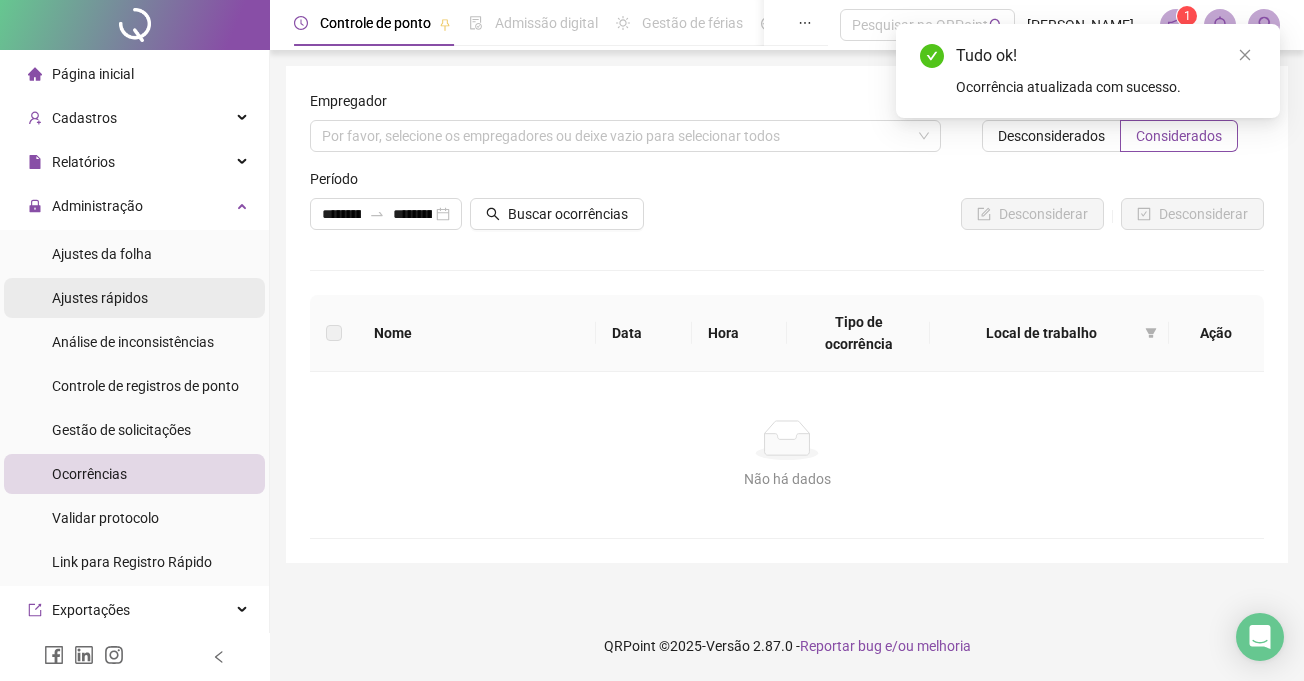 click on "Ajustes rápidos" at bounding box center [134, 298] 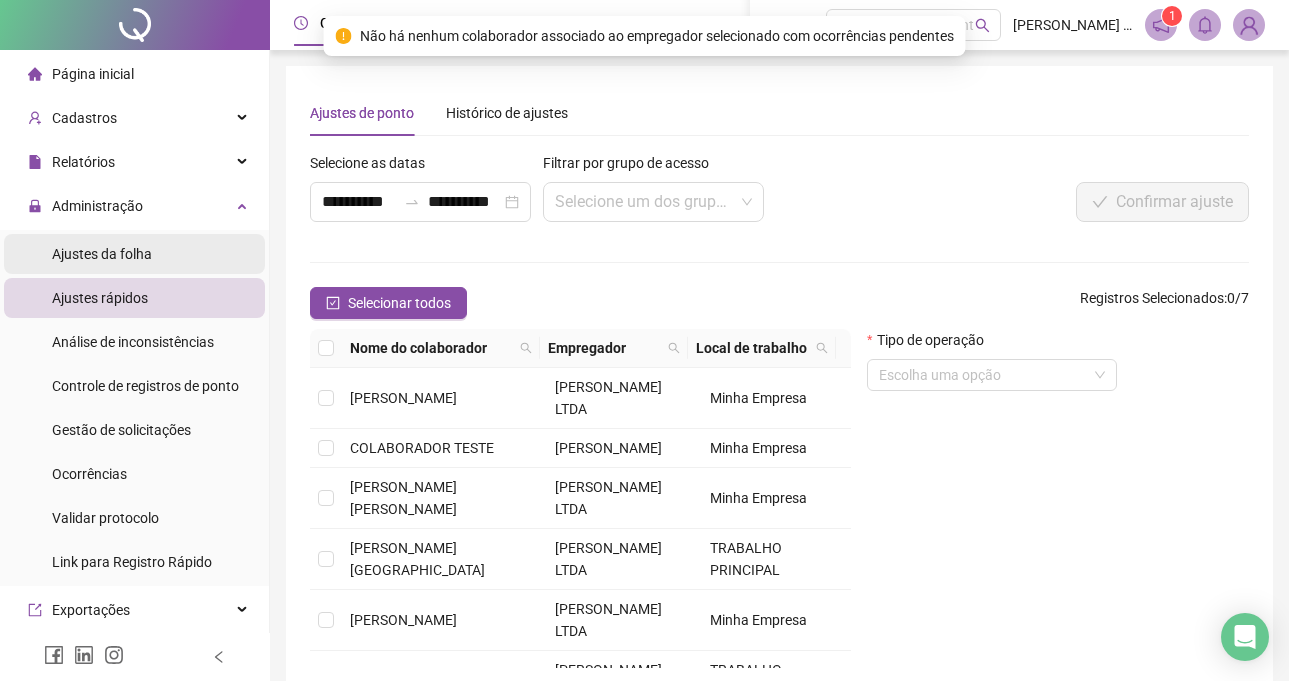 click on "Ajustes da folha" at bounding box center [134, 254] 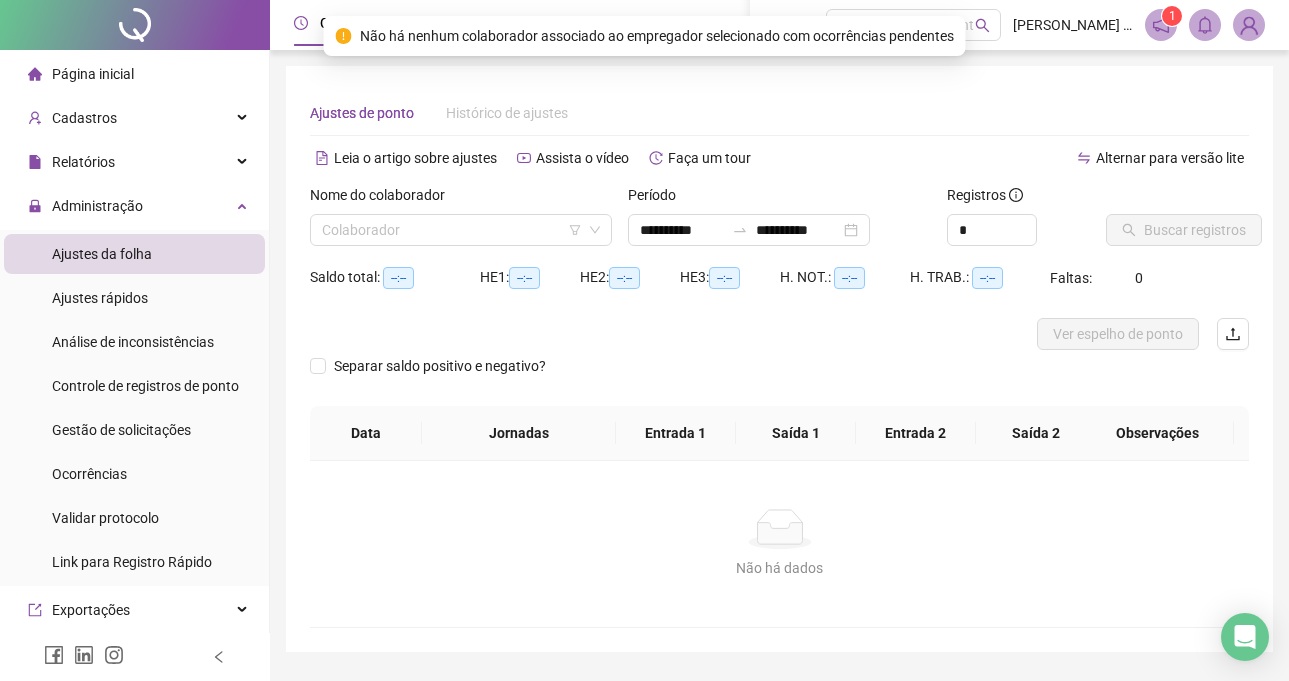 click at bounding box center [455, 230] 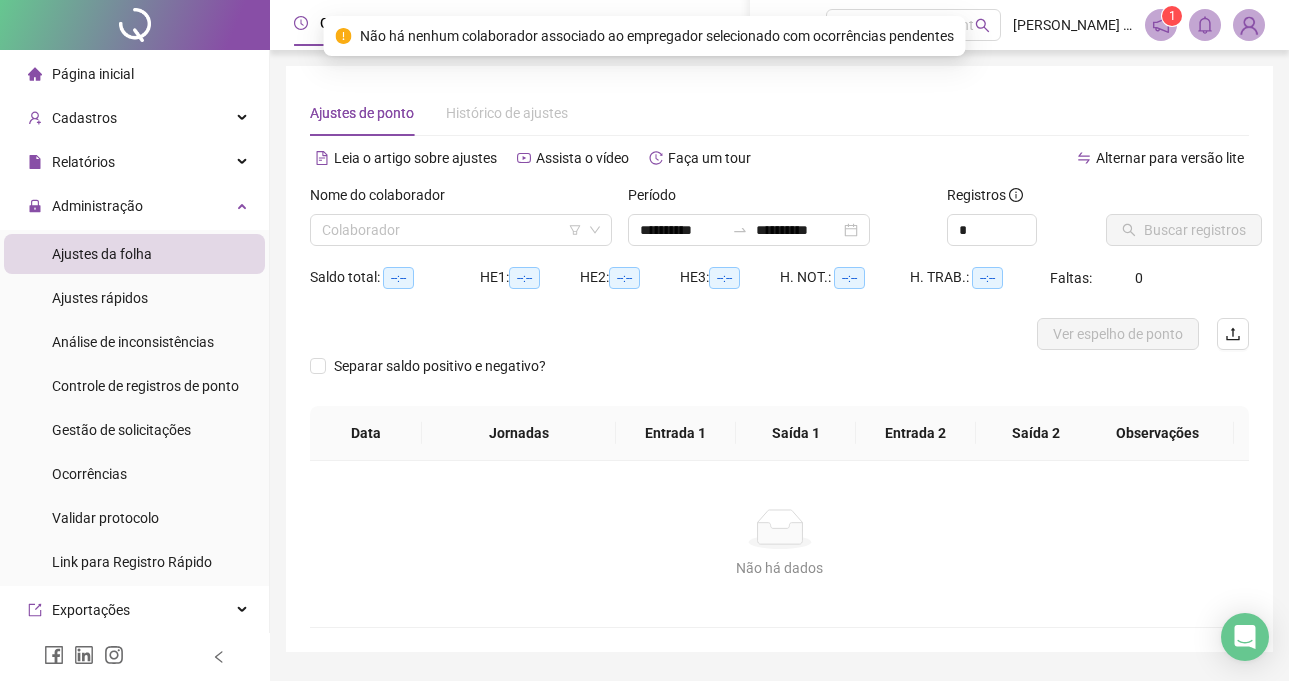 type on "**********" 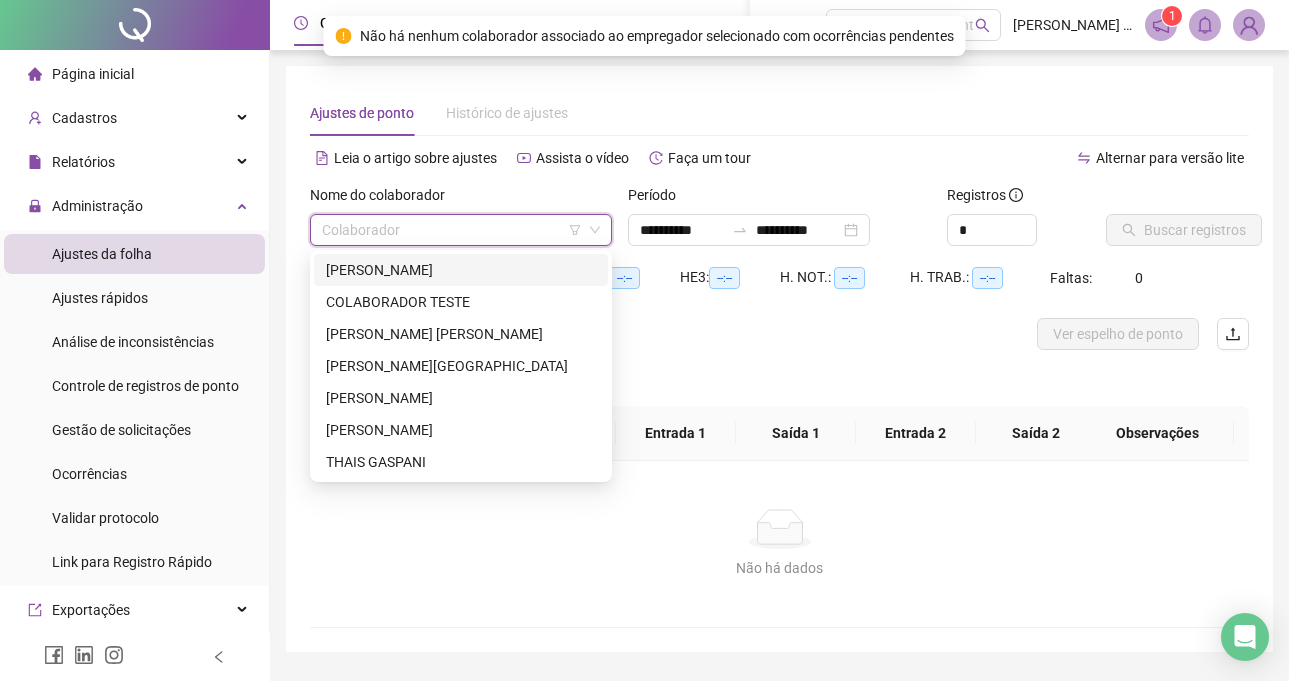 click on "[PERSON_NAME]" at bounding box center [461, 270] 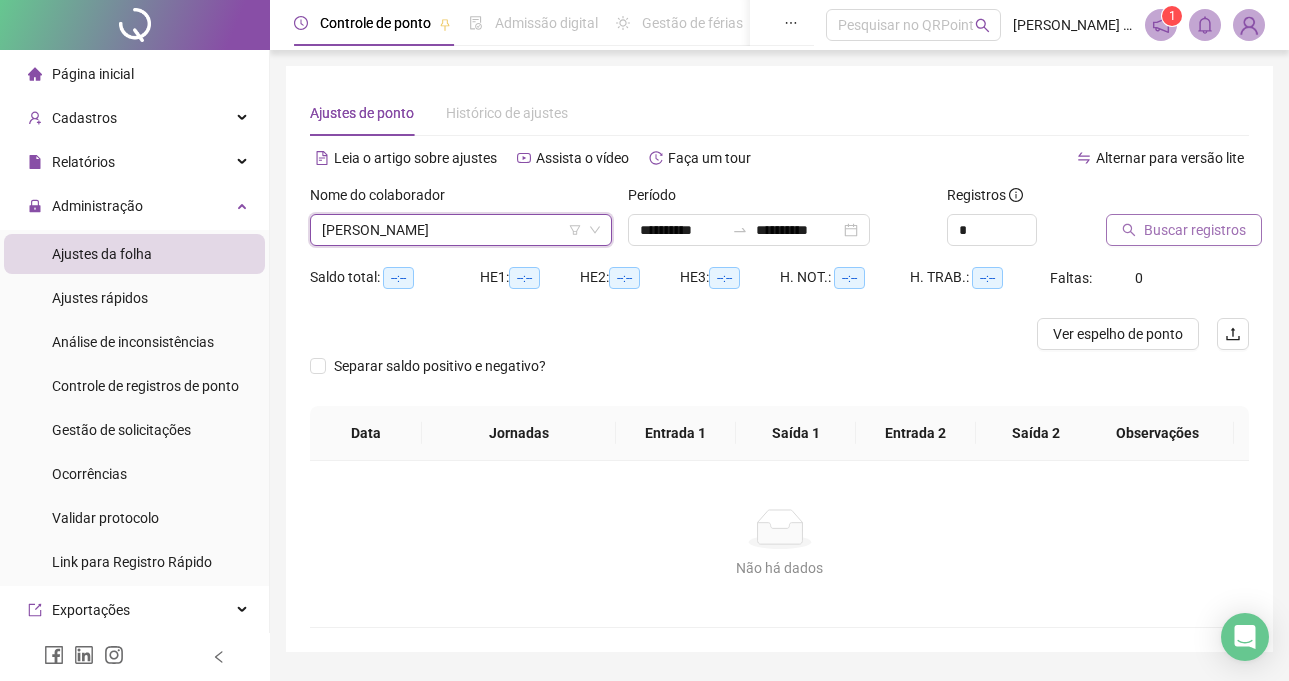 click on "Buscar registros" at bounding box center [1195, 230] 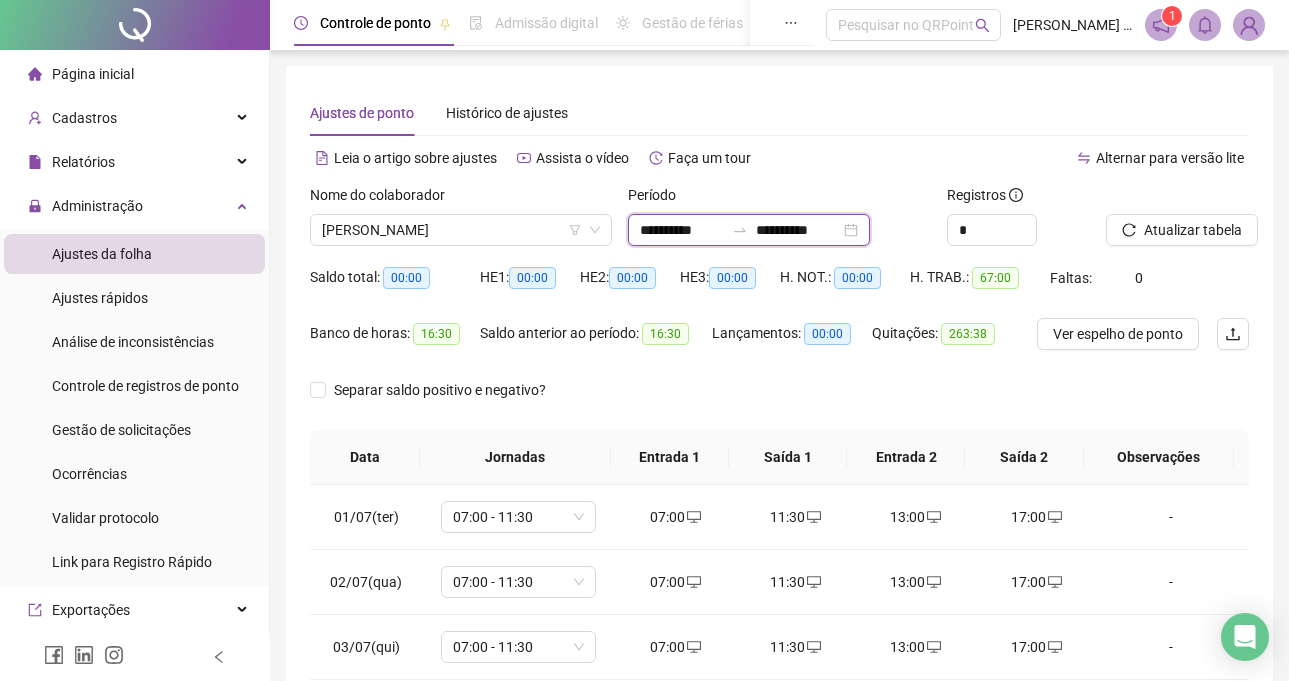 click on "**********" at bounding box center [682, 230] 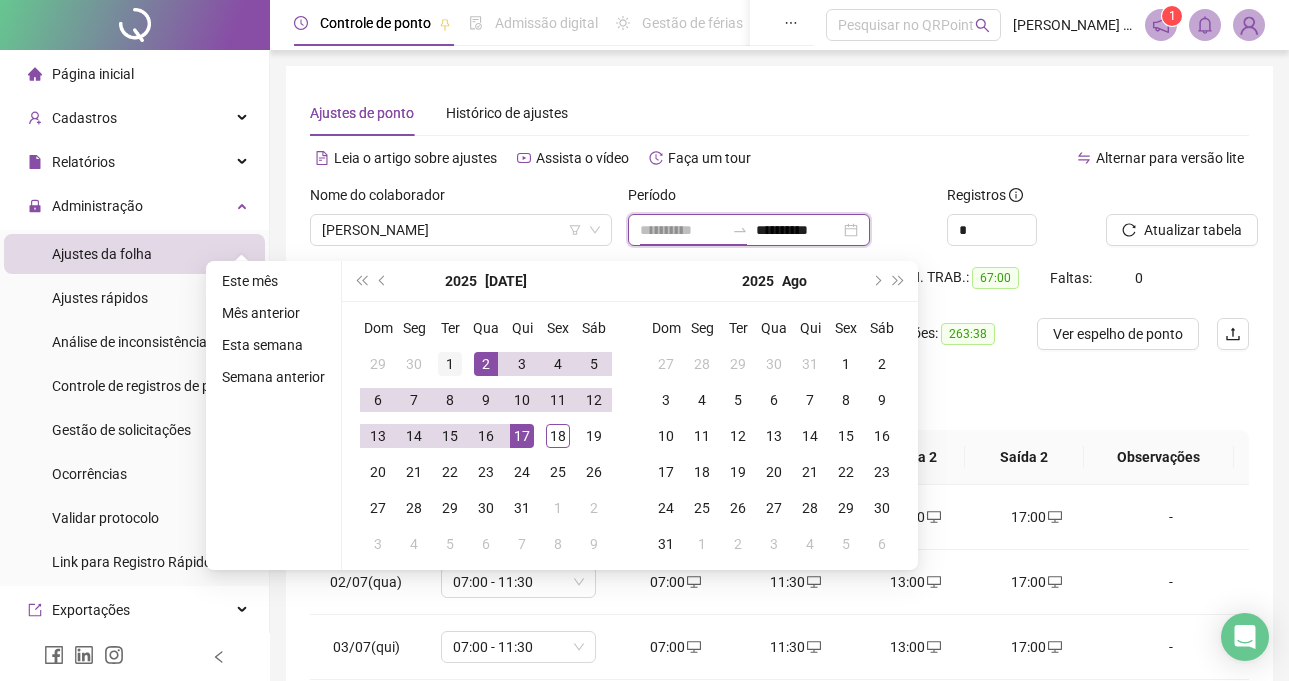 type on "**********" 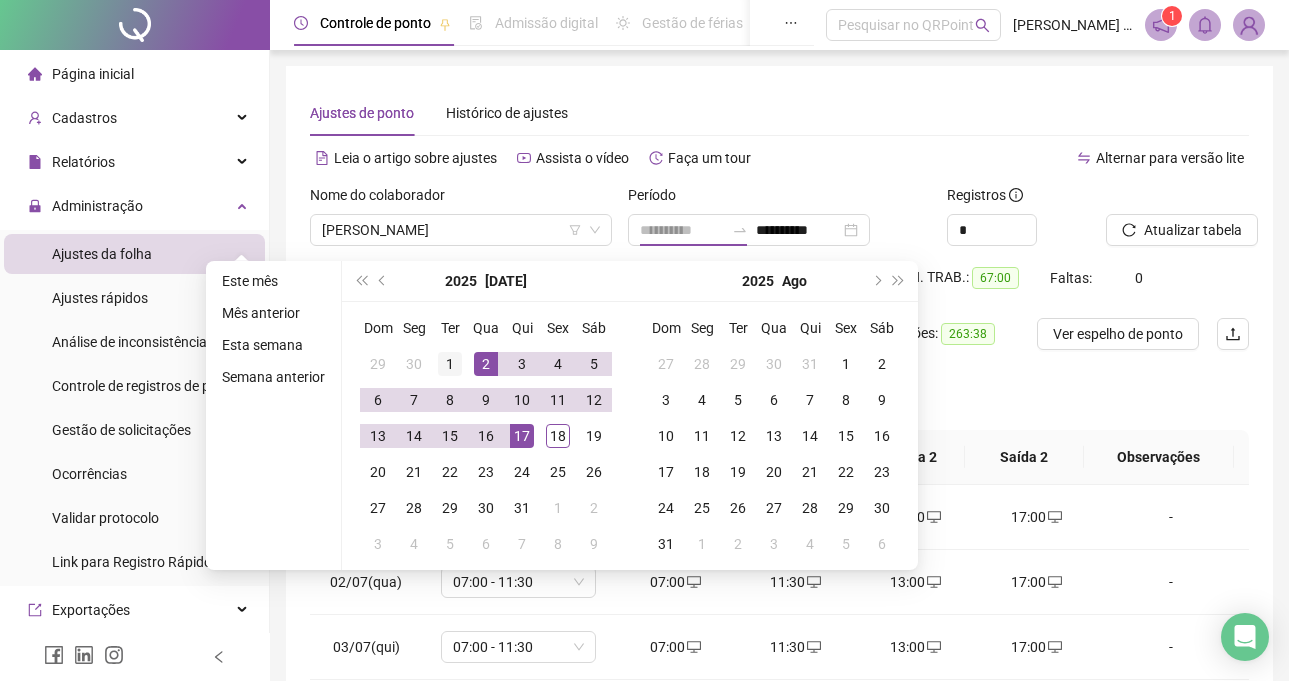 click on "1" at bounding box center (450, 364) 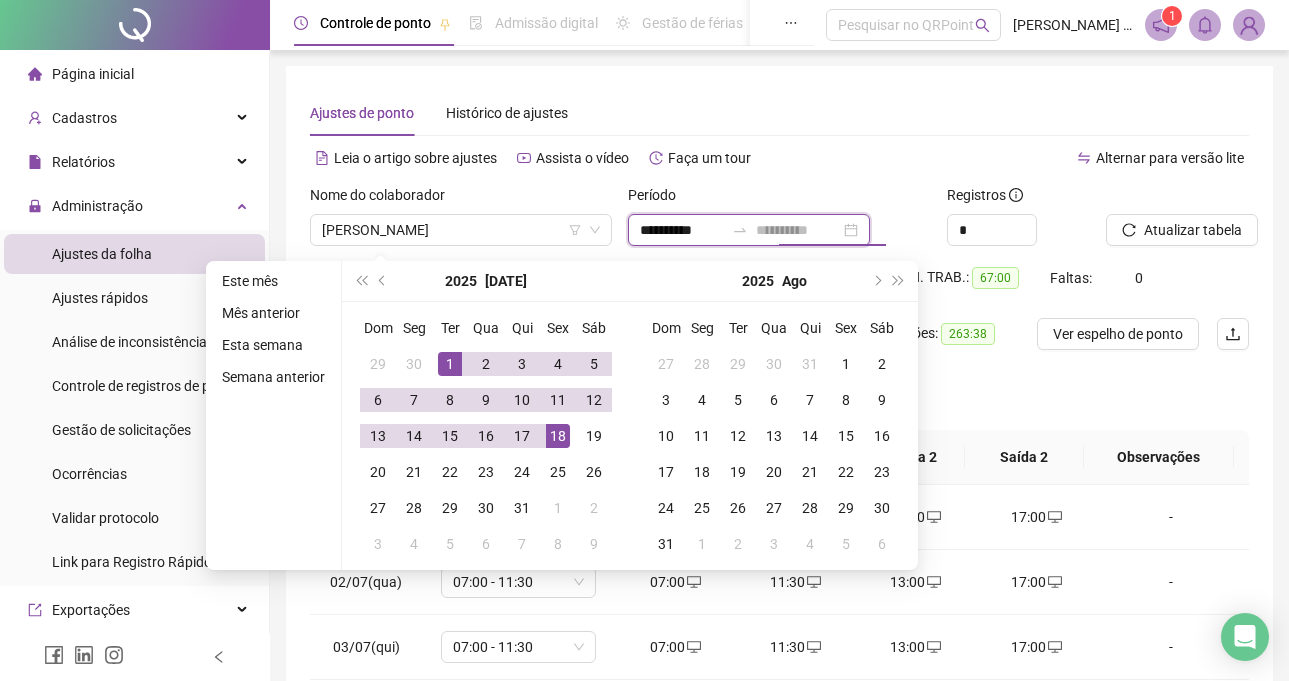 type on "**********" 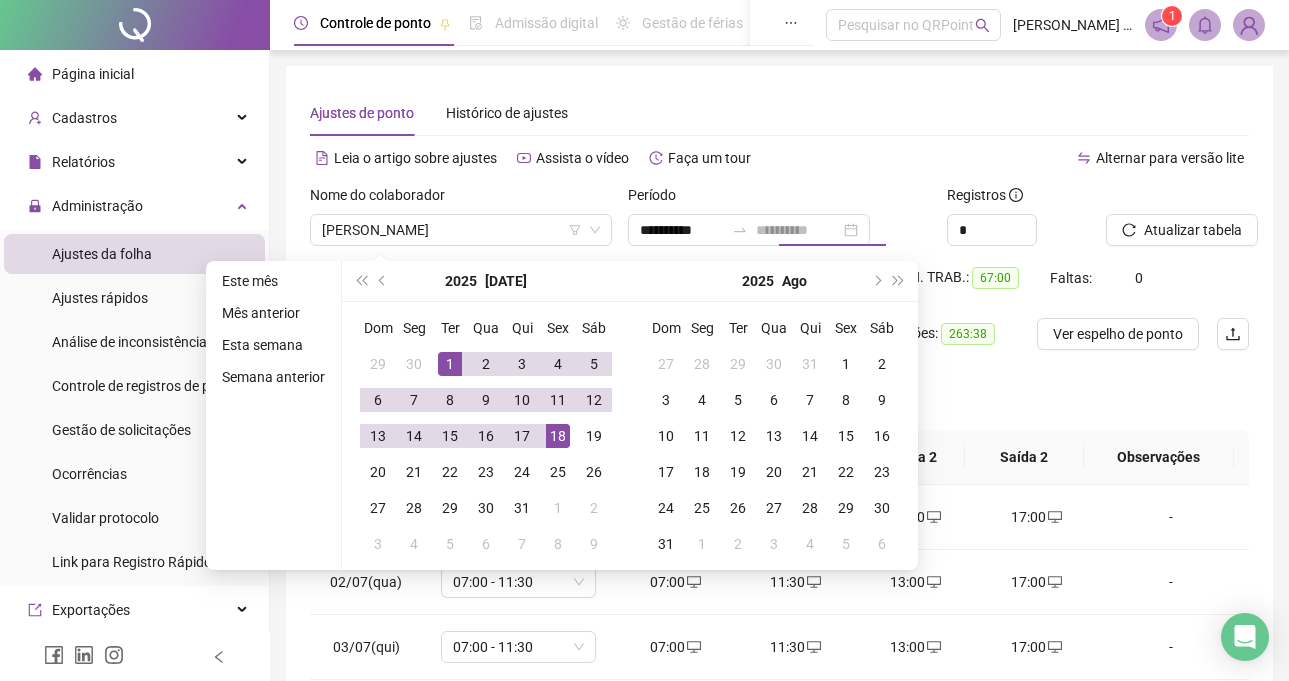 click on "18" at bounding box center (558, 436) 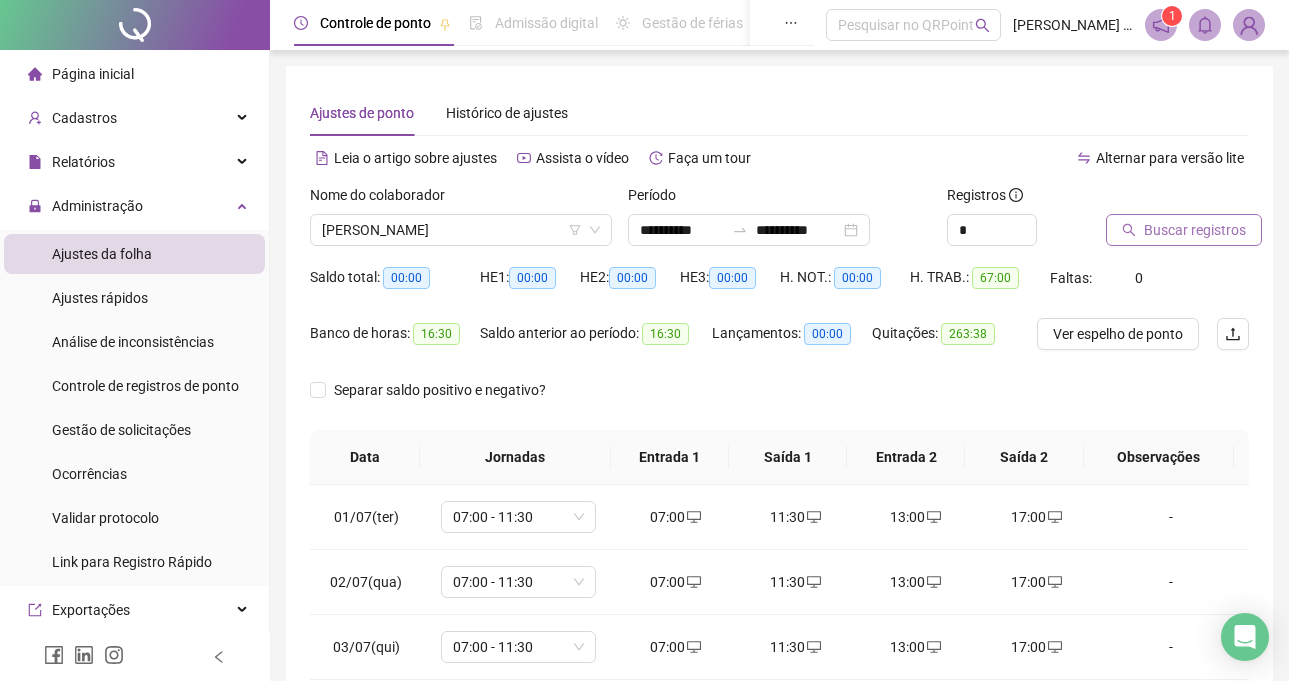 click on "Buscar registros" at bounding box center (1184, 230) 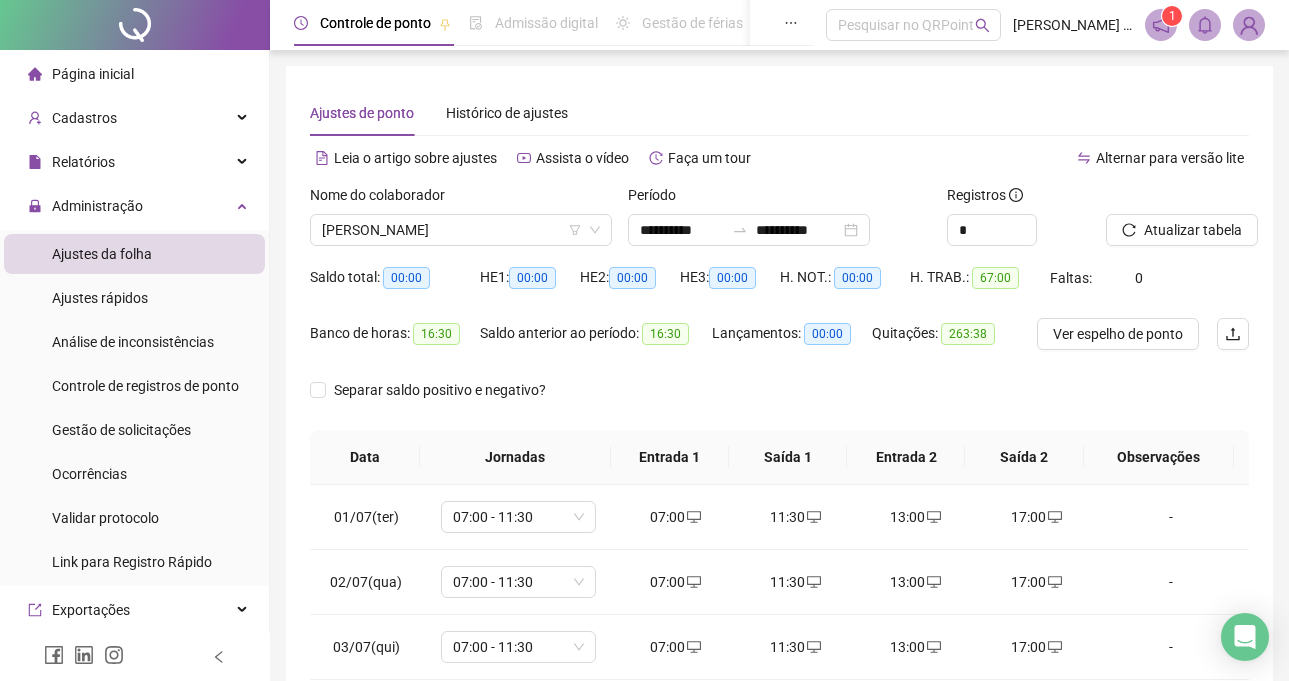 scroll, scrollTop: 341, scrollLeft: 0, axis: vertical 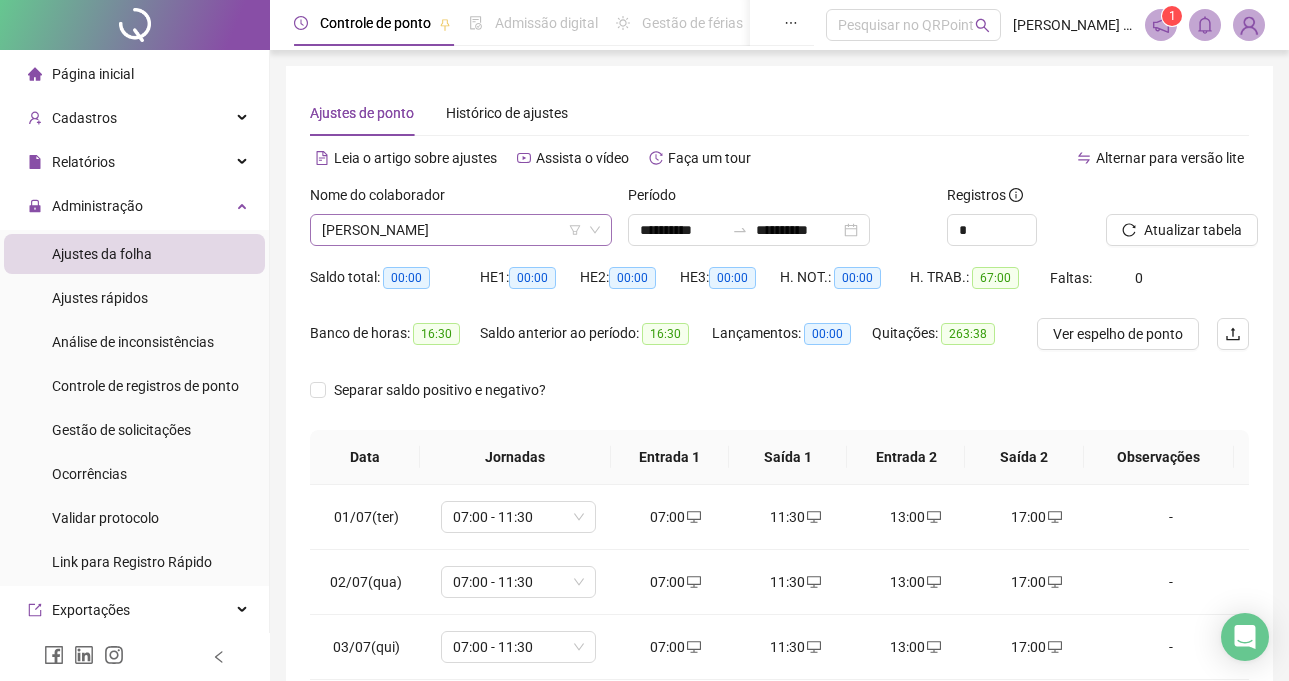 click on "[PERSON_NAME]" at bounding box center (461, 230) 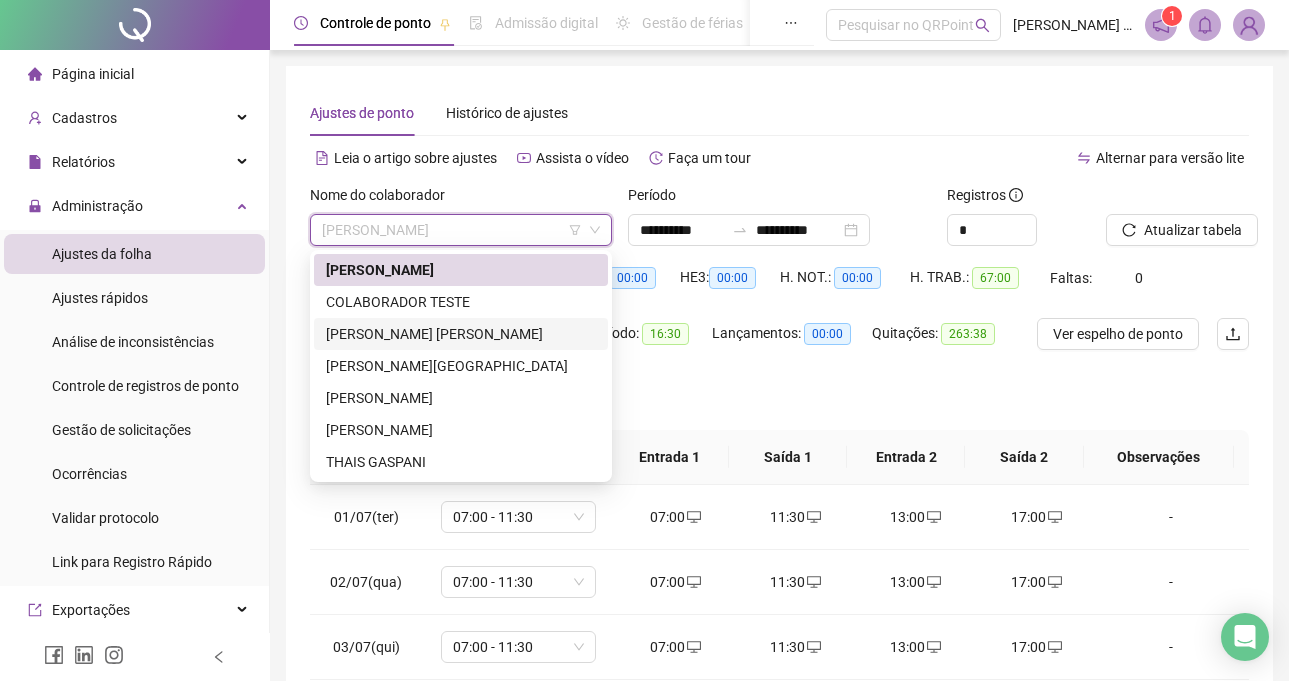 click on "[PERSON_NAME] [PERSON_NAME]" at bounding box center [461, 334] 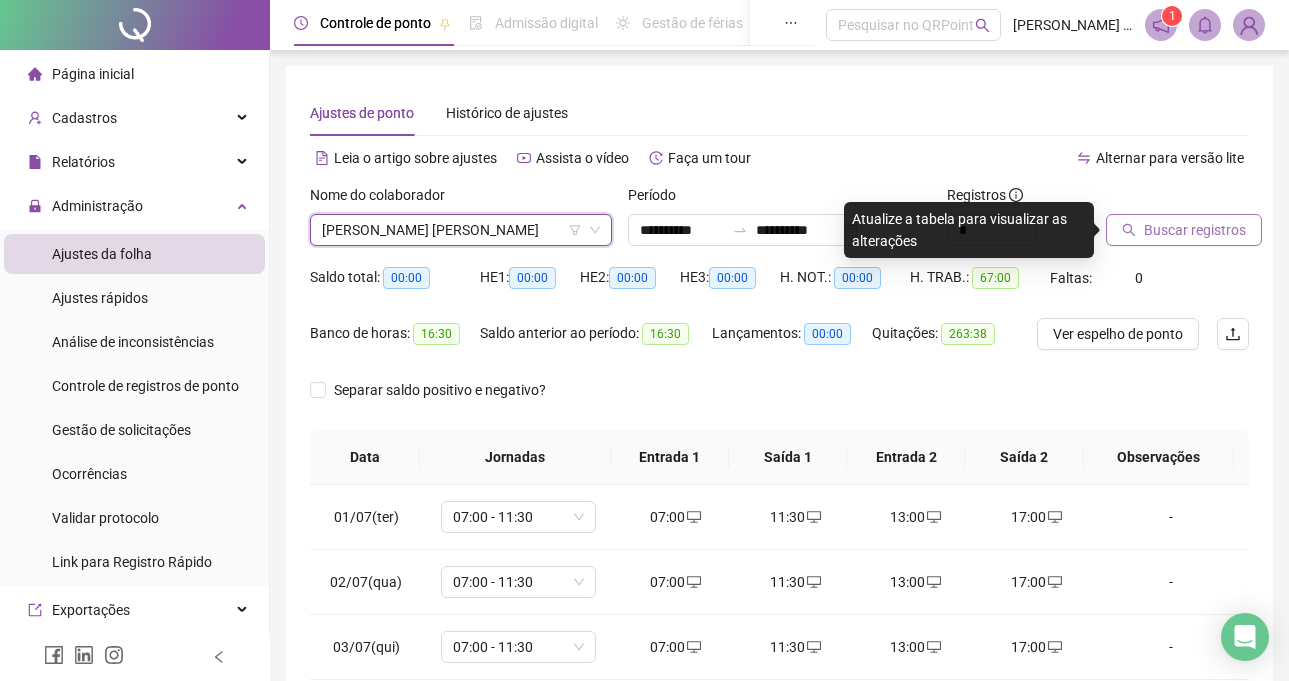 click on "Buscar registros" at bounding box center [1184, 230] 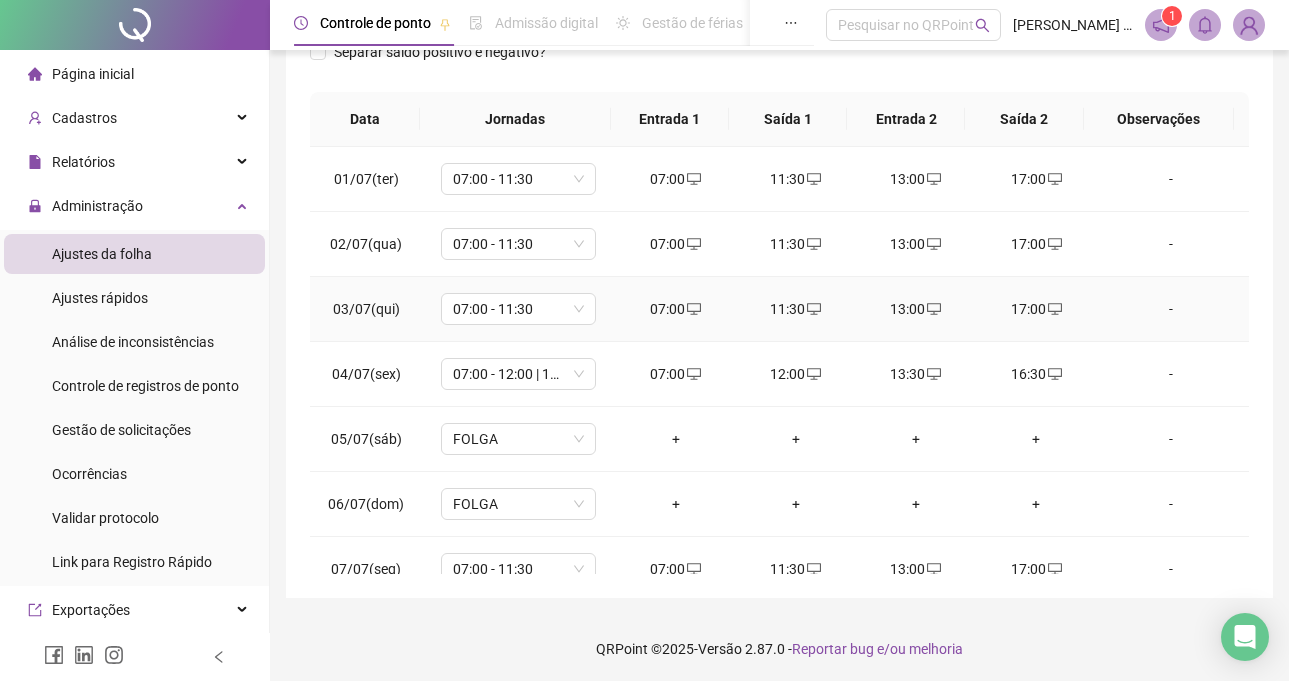 scroll, scrollTop: 341, scrollLeft: 0, axis: vertical 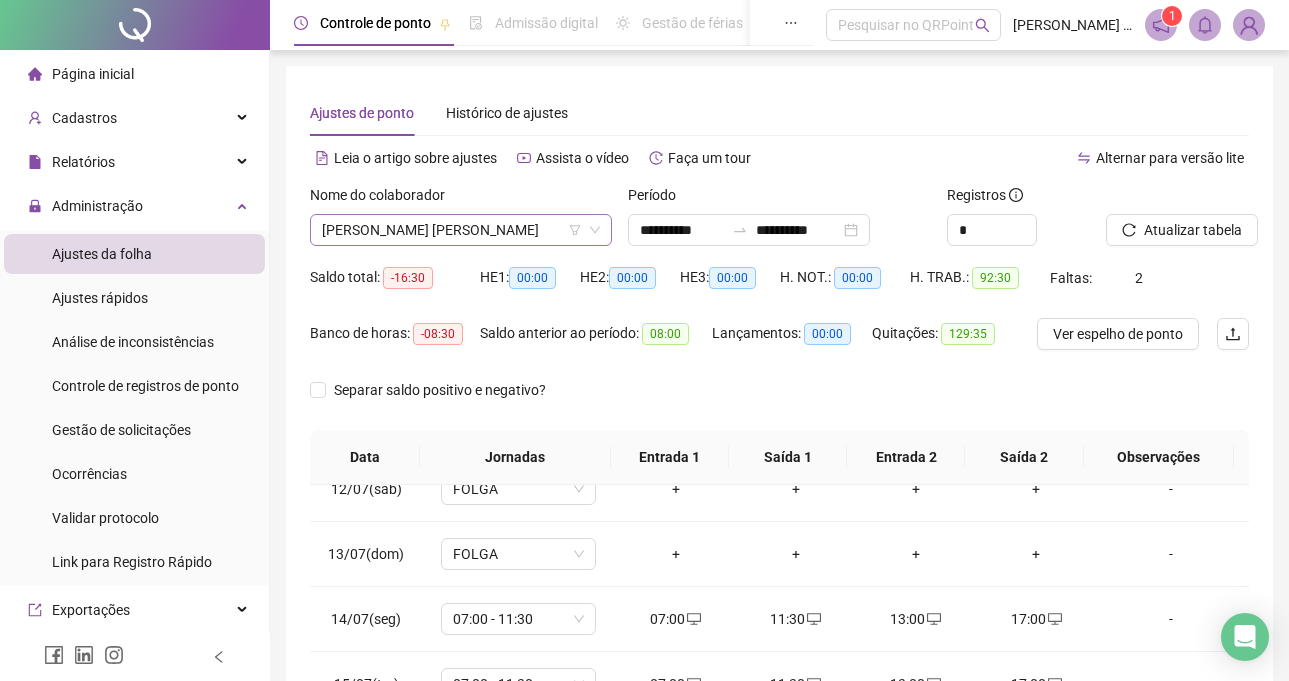 click on "[PERSON_NAME] [PERSON_NAME]" at bounding box center [461, 230] 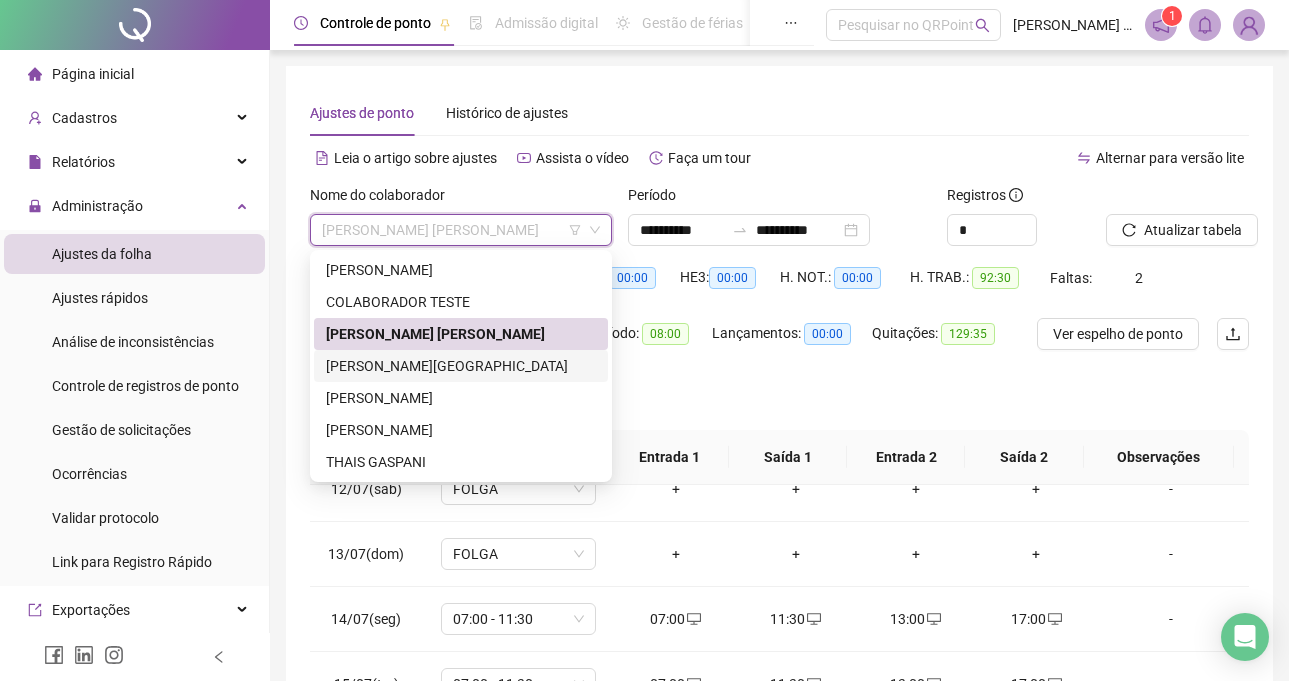 click on "[PERSON_NAME][GEOGRAPHIC_DATA]" at bounding box center (461, 366) 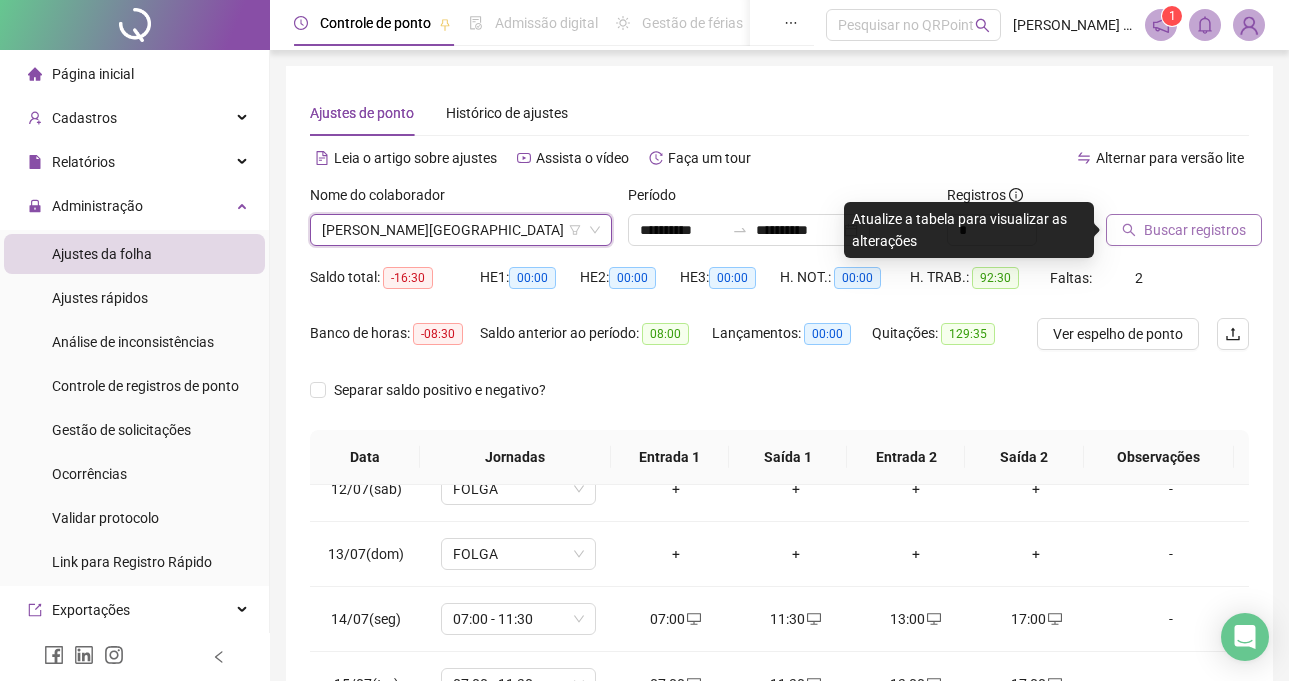 click on "Buscar registros" at bounding box center [1195, 230] 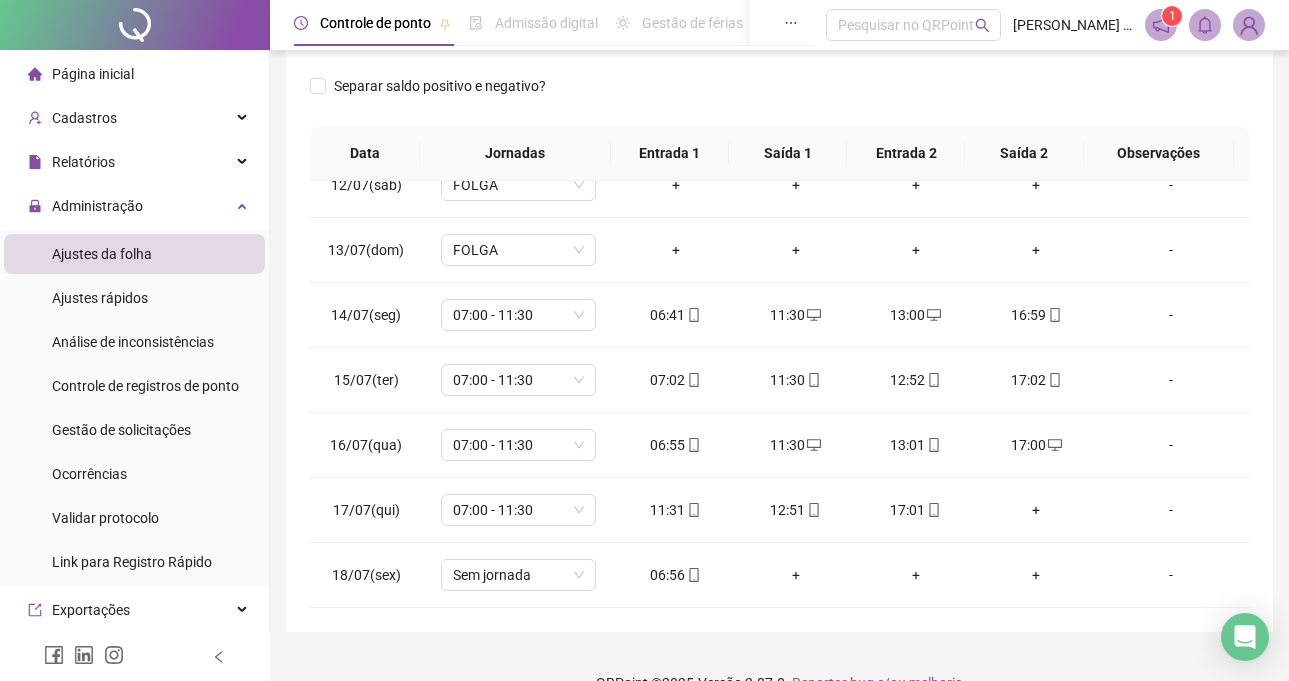scroll, scrollTop: 341, scrollLeft: 0, axis: vertical 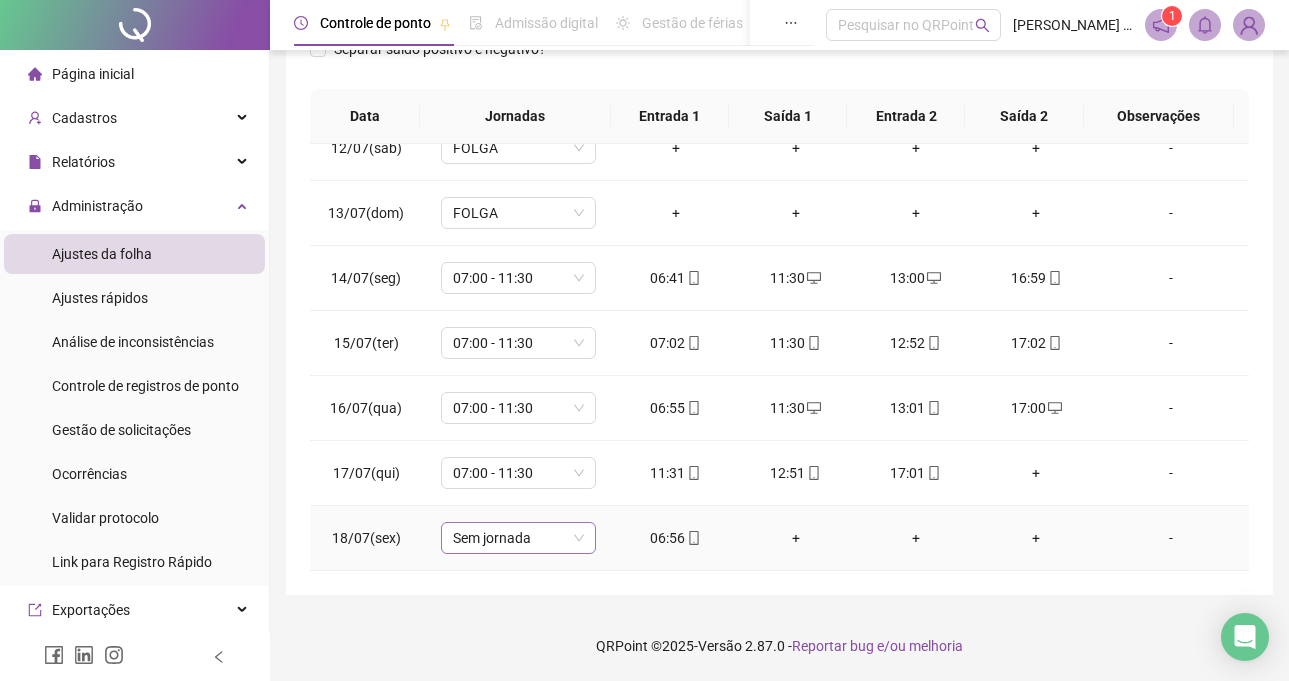 click on "Sem jornada" at bounding box center [518, 538] 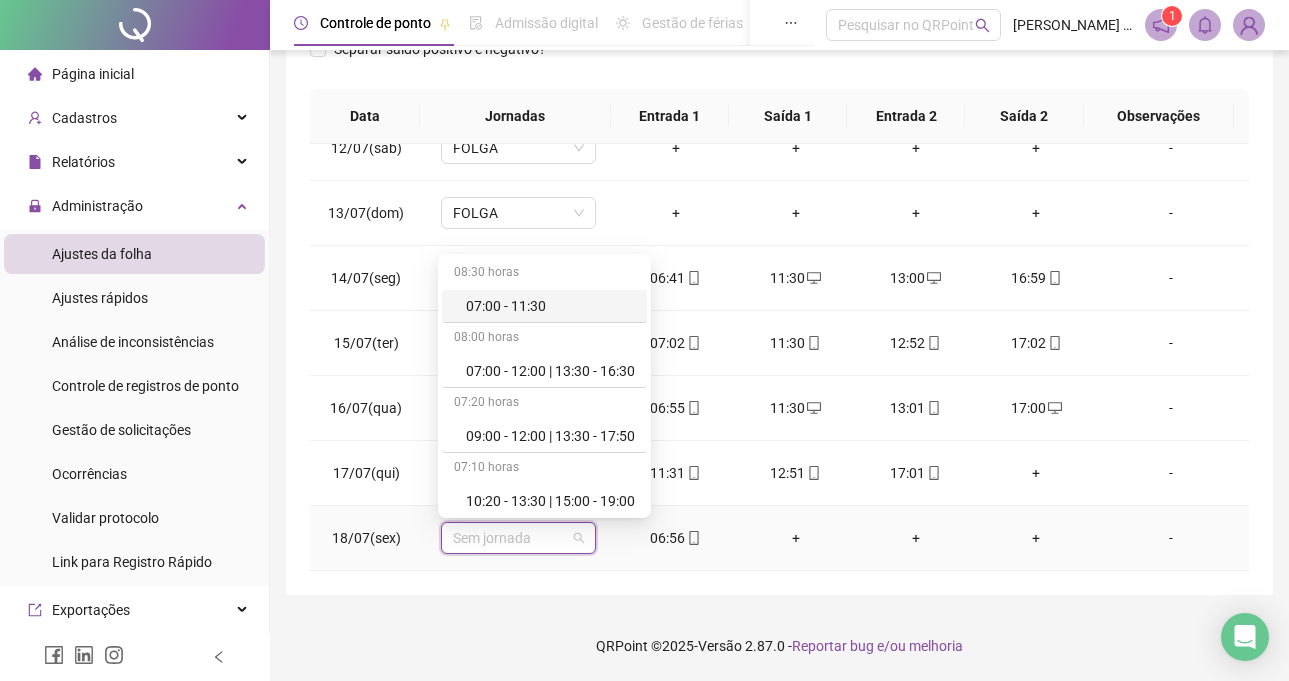 click on "07:00 - 11:30" at bounding box center [550, 306] 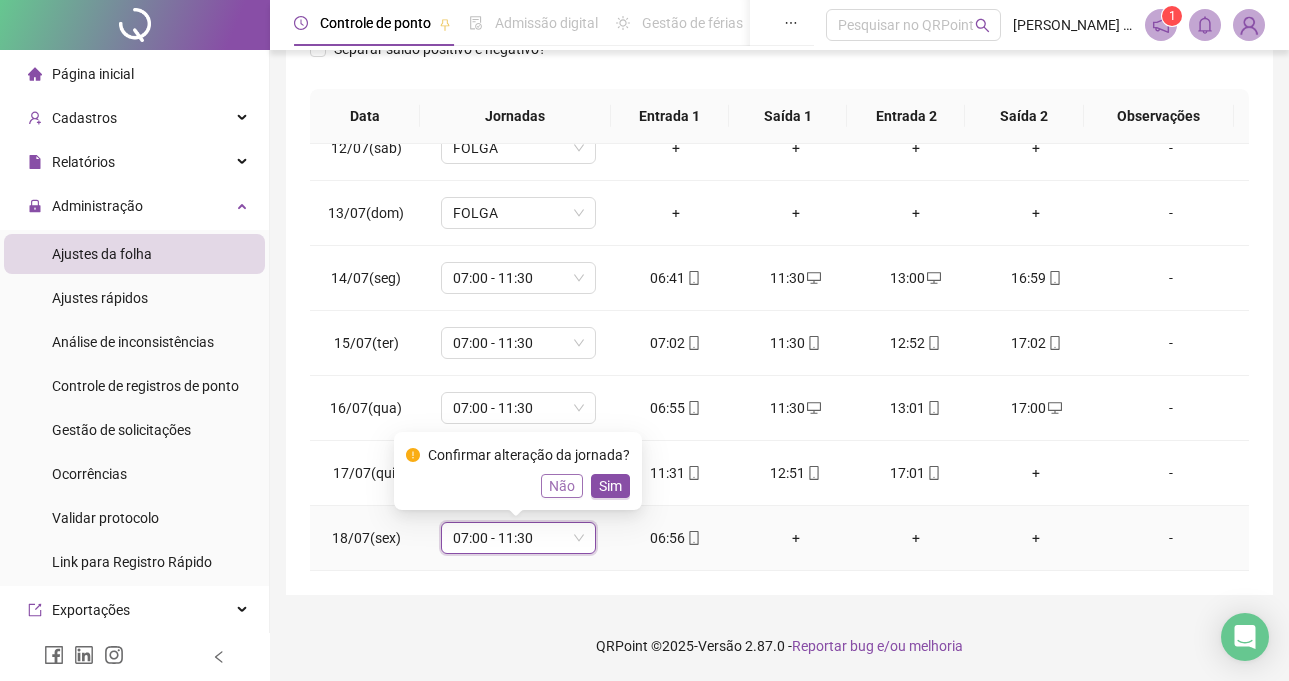 click on "Não" at bounding box center (562, 486) 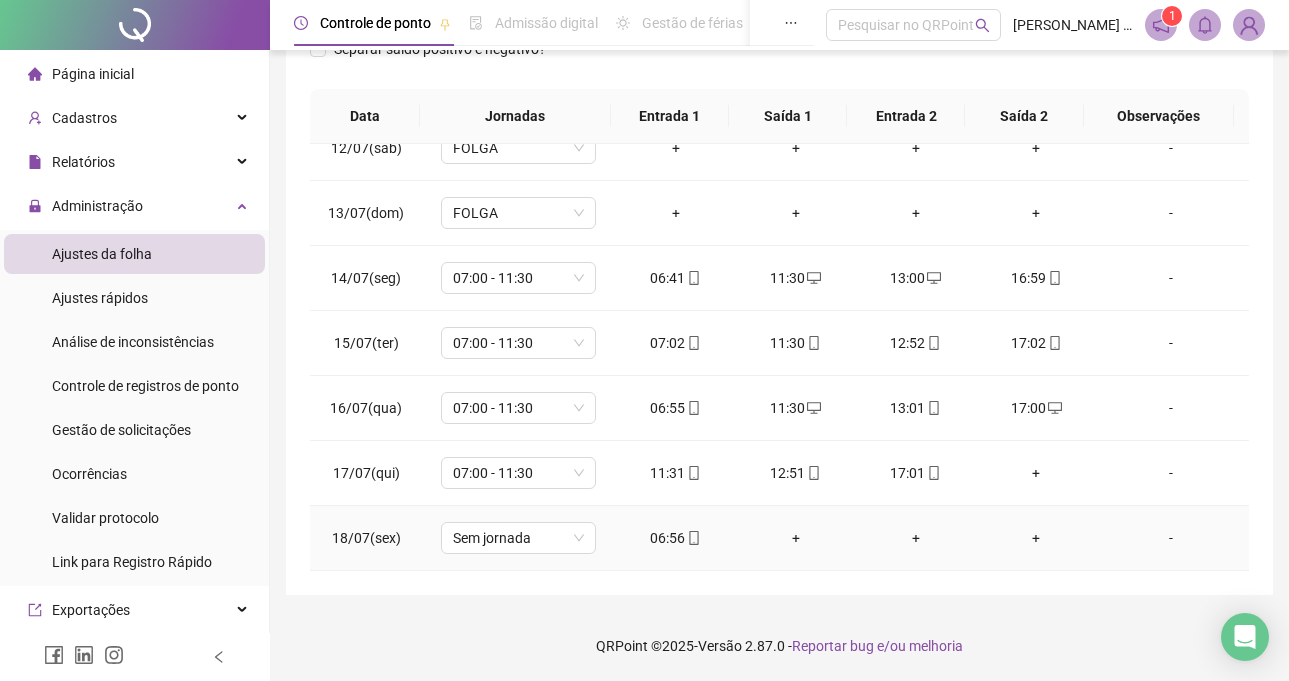 drag, startPoint x: 544, startPoint y: 521, endPoint x: 542, endPoint y: 510, distance: 11.18034 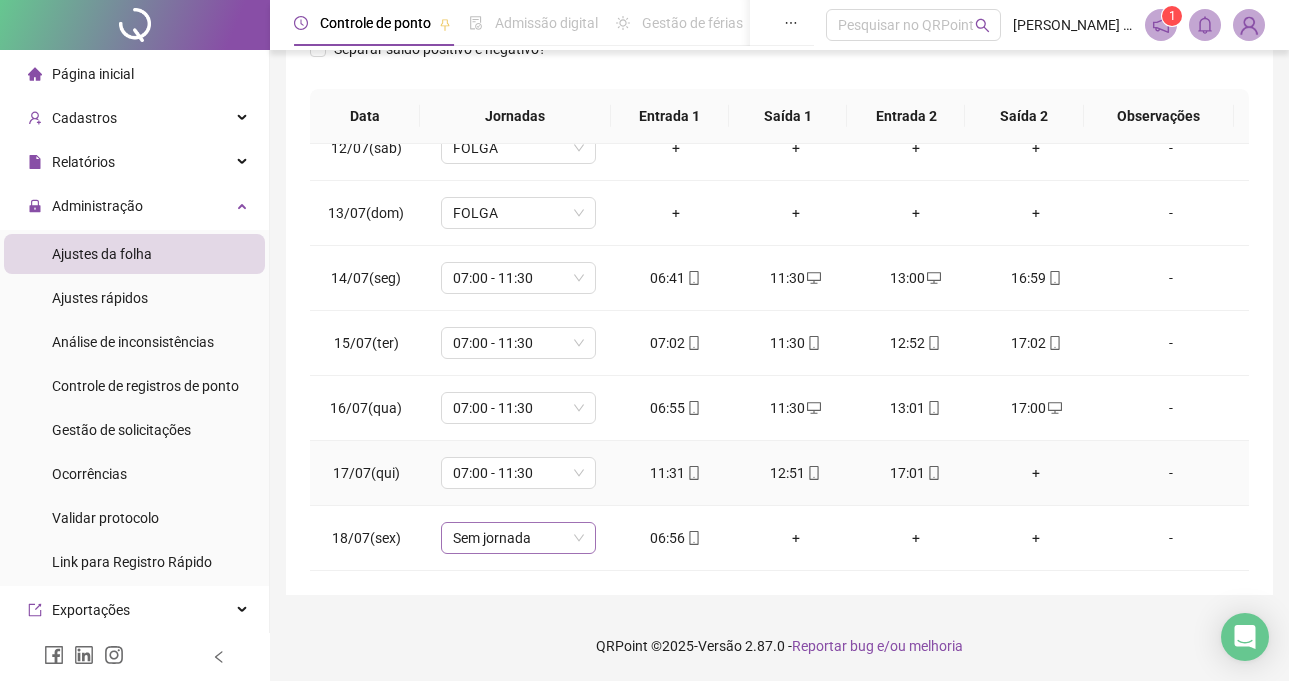 click on "Sem jornada" at bounding box center (518, 538) 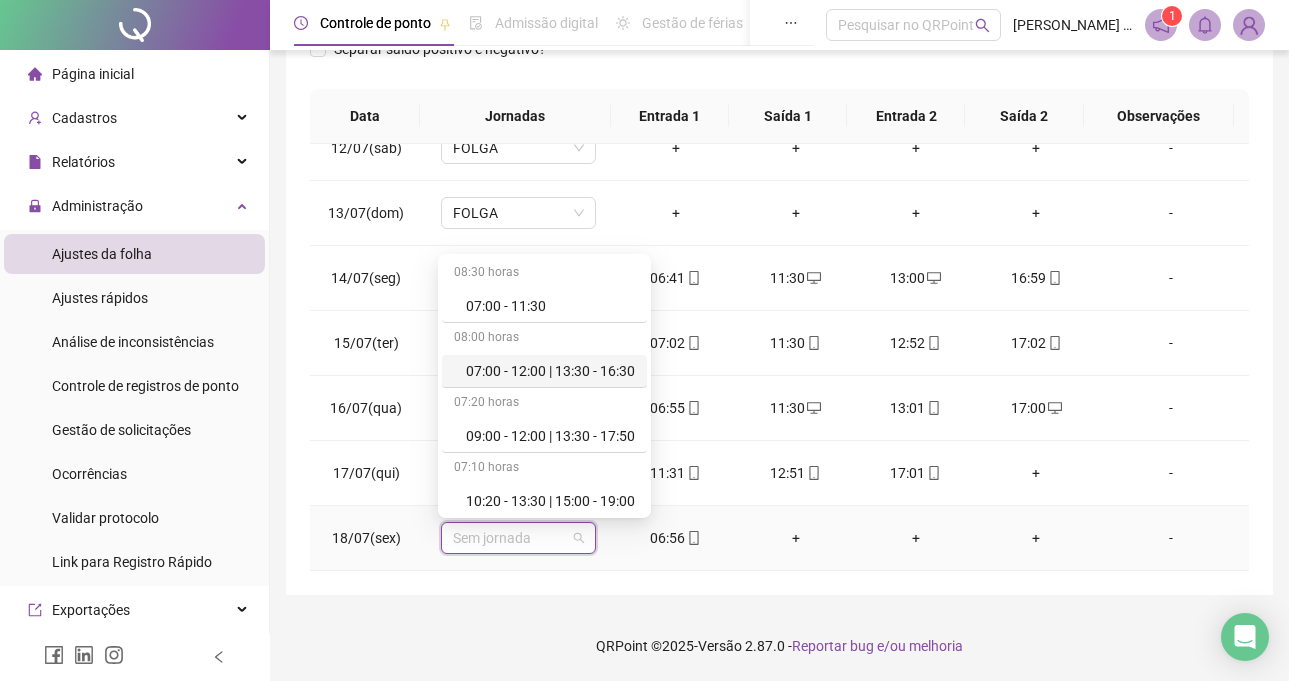 click on "07:00 - 12:00 | 13:30 - 16:30" at bounding box center [550, 371] 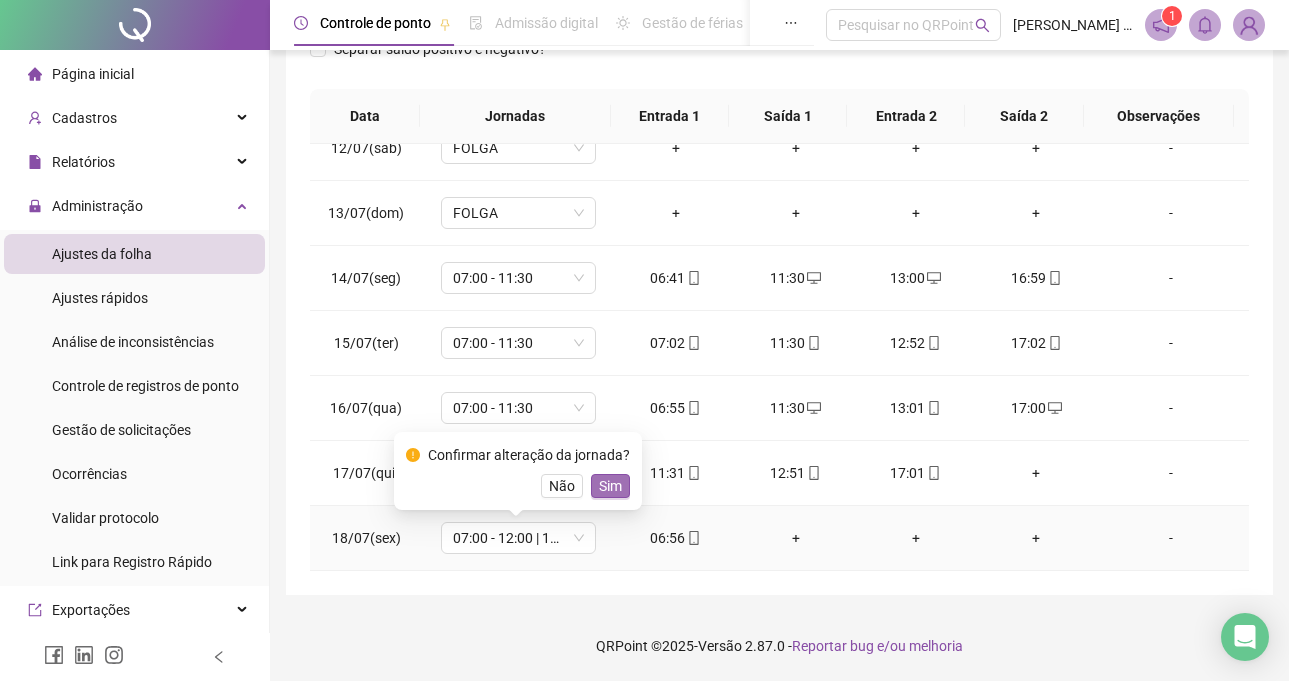 click on "Sim" at bounding box center [610, 486] 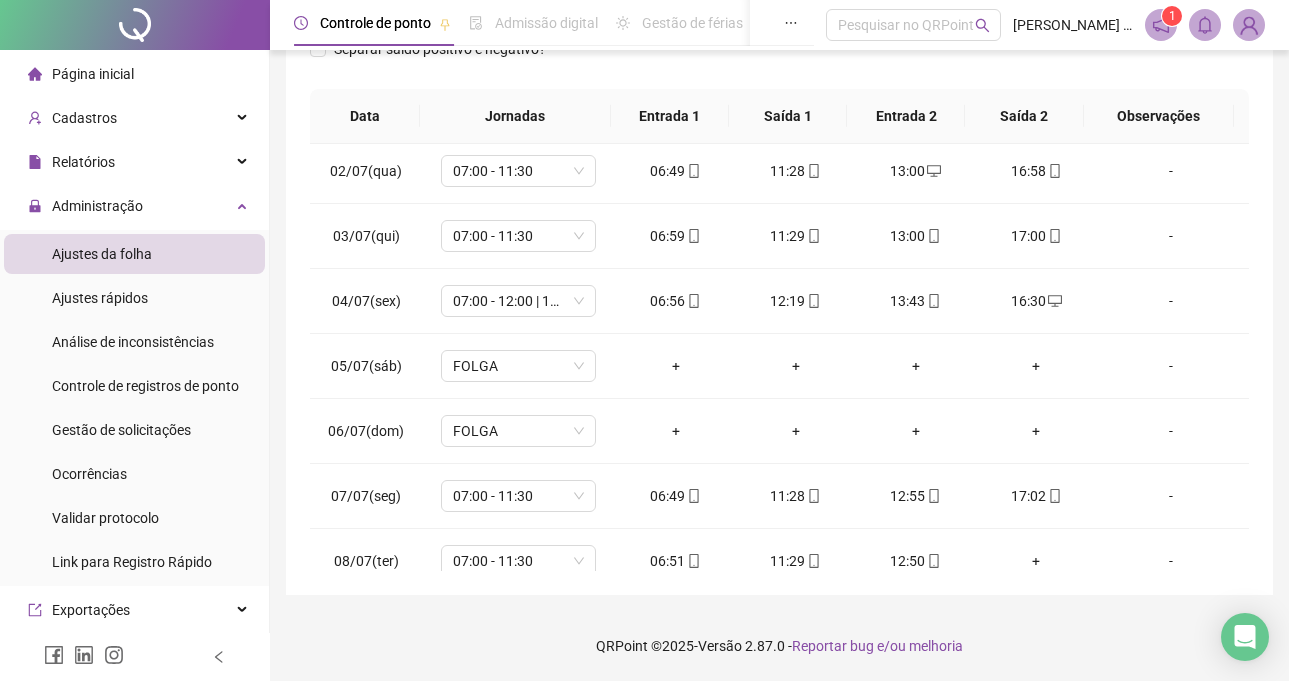 scroll, scrollTop: 0, scrollLeft: 0, axis: both 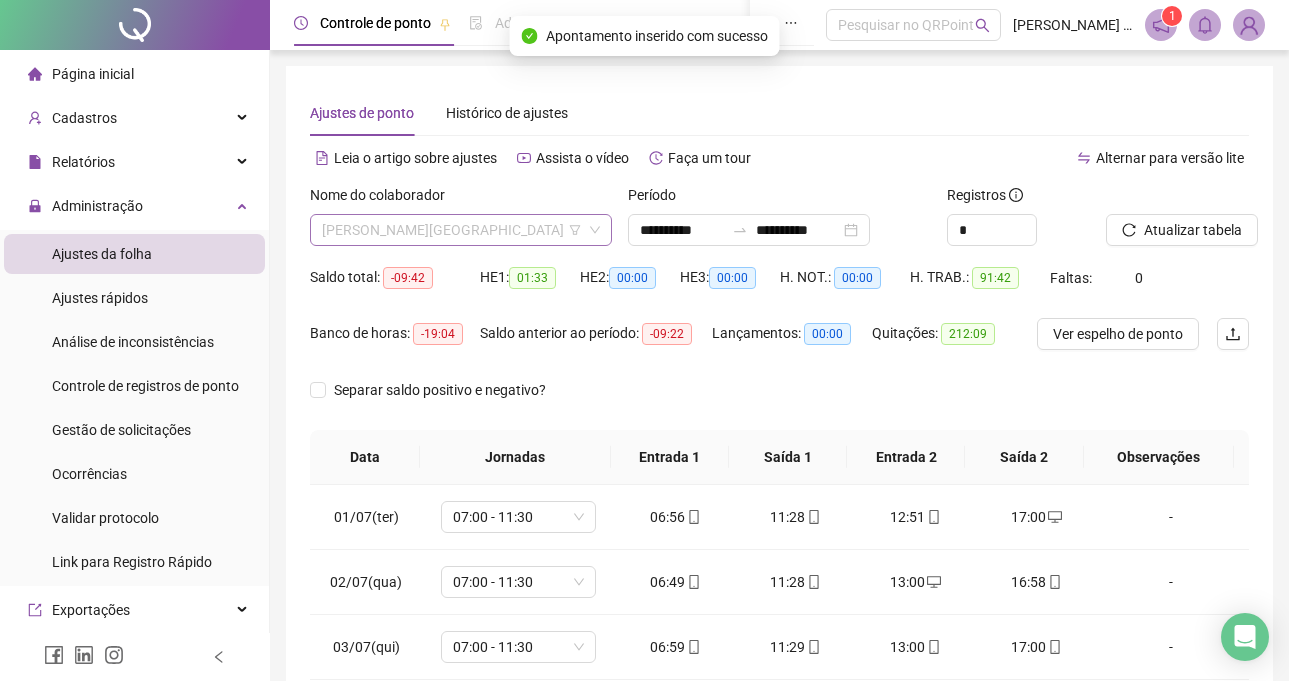 click on "[PERSON_NAME][GEOGRAPHIC_DATA]" at bounding box center [461, 230] 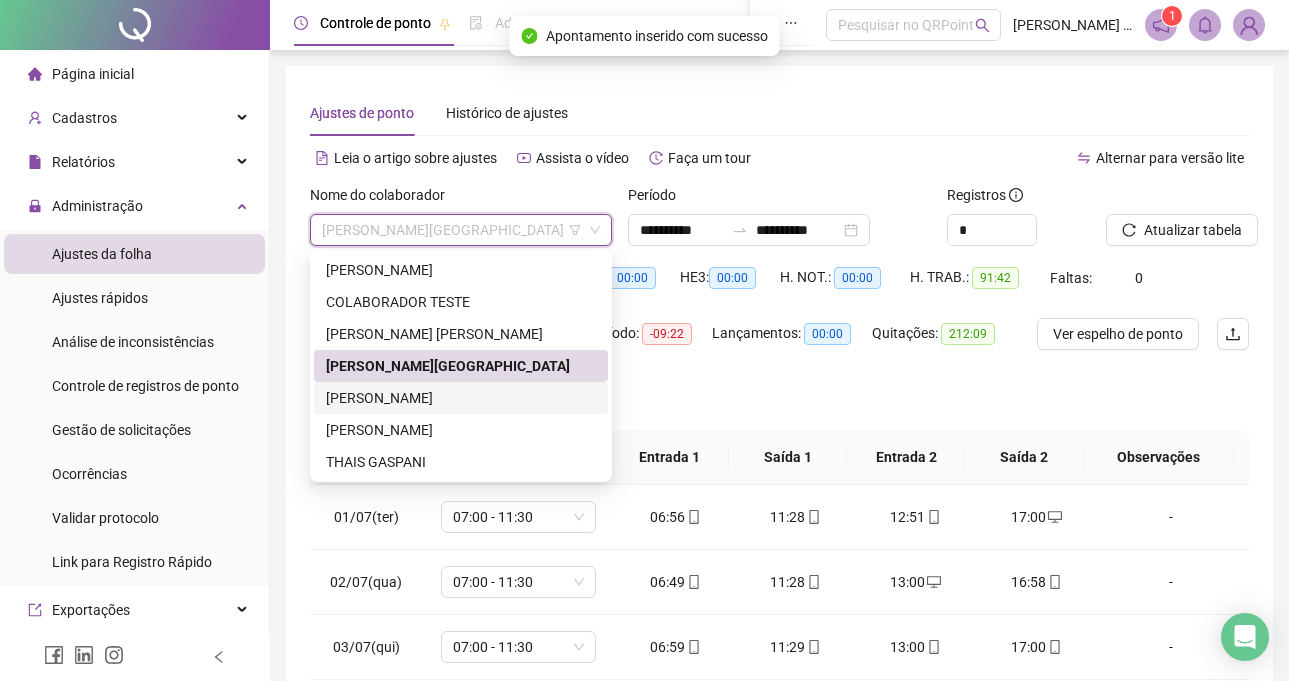 click on "[PERSON_NAME]" at bounding box center [461, 398] 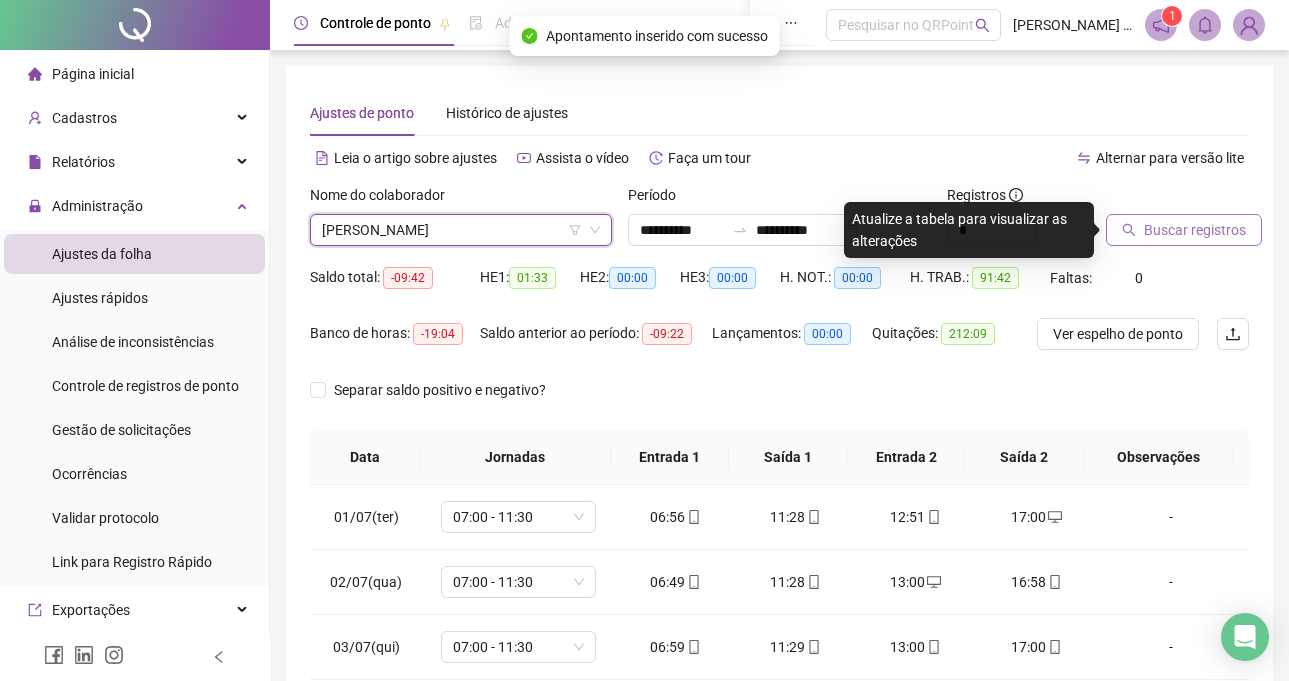 click on "Buscar registros" at bounding box center [1184, 230] 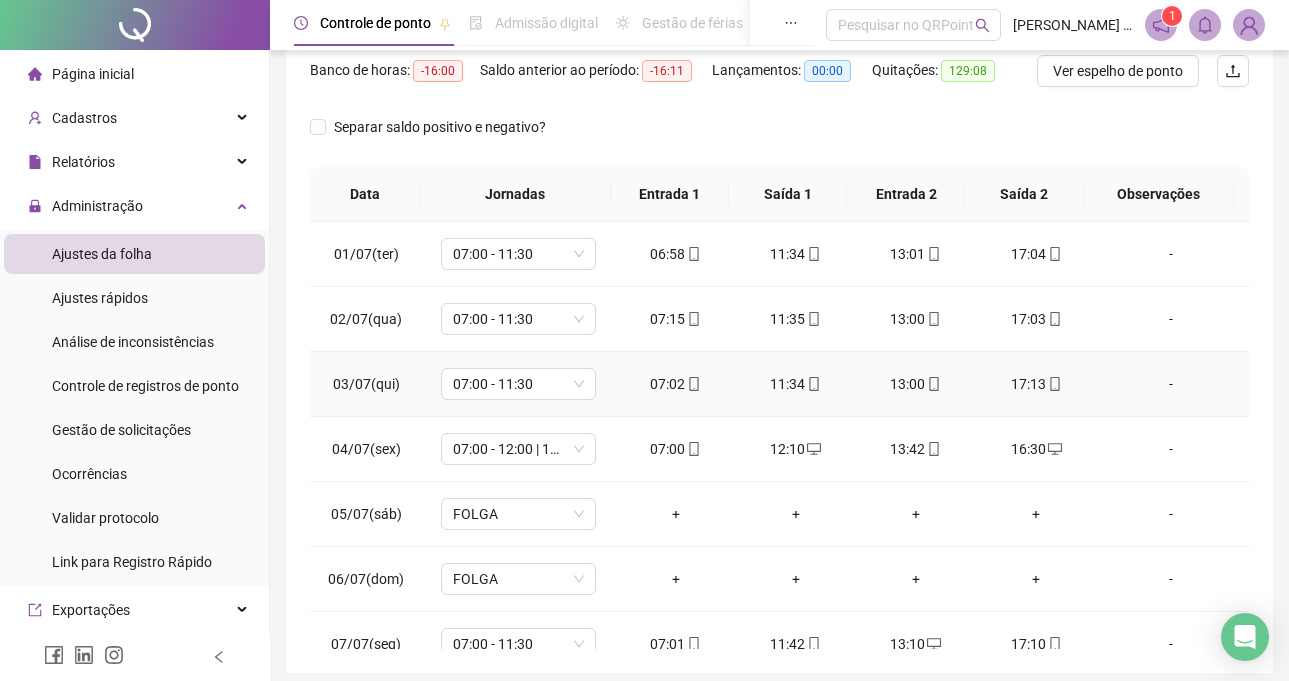 scroll, scrollTop: 341, scrollLeft: 0, axis: vertical 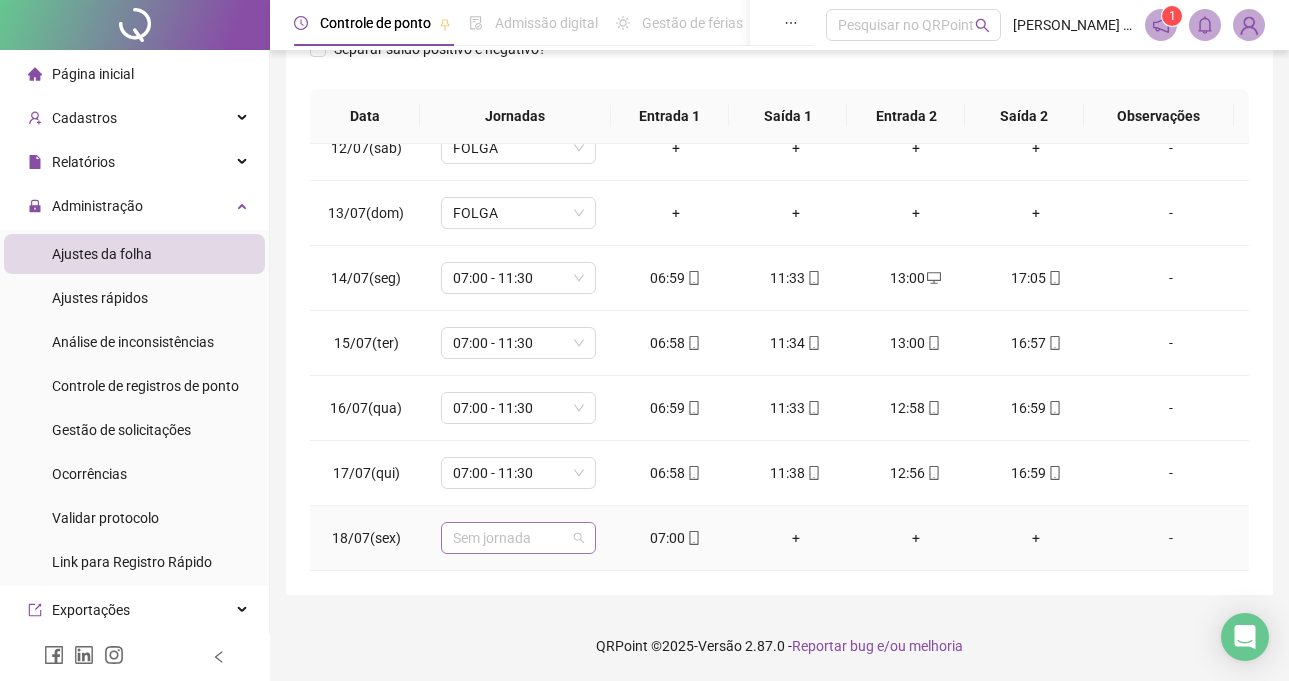 click on "Sem jornada" at bounding box center [518, 538] 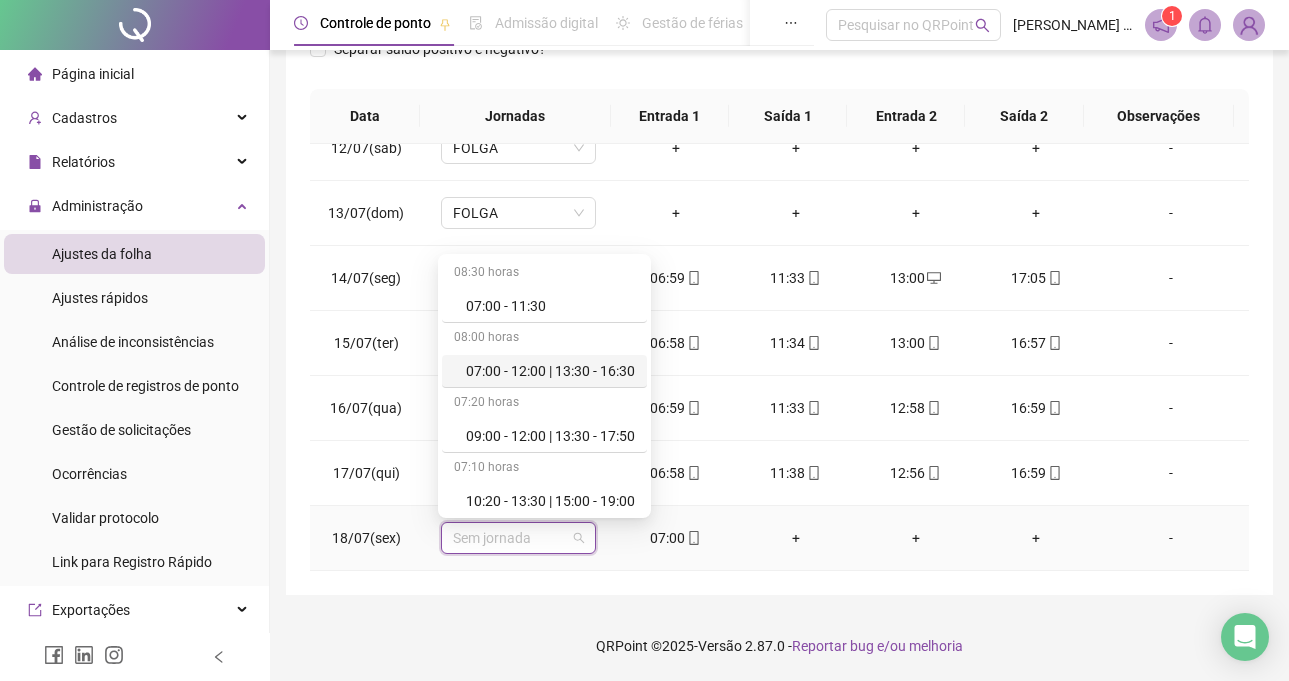 click on "07:00 - 12:00 | 13:30 - 16:30" at bounding box center (550, 371) 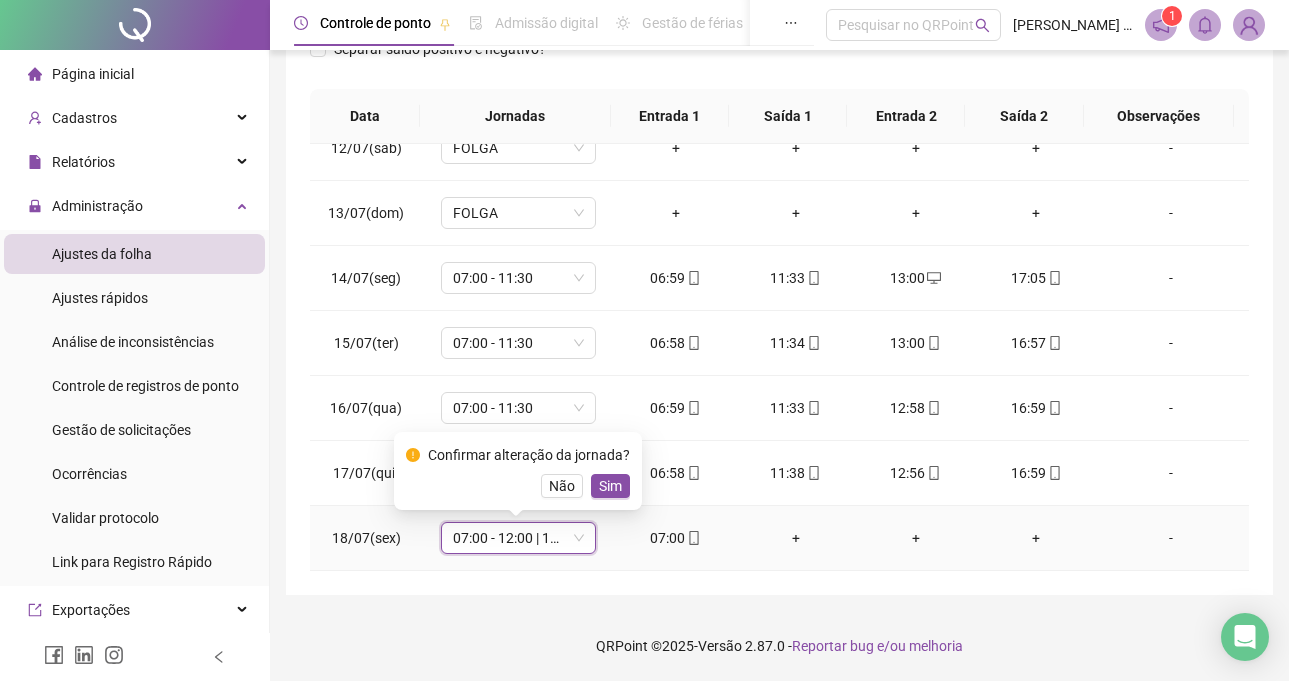 click on "Sim" at bounding box center [610, 486] 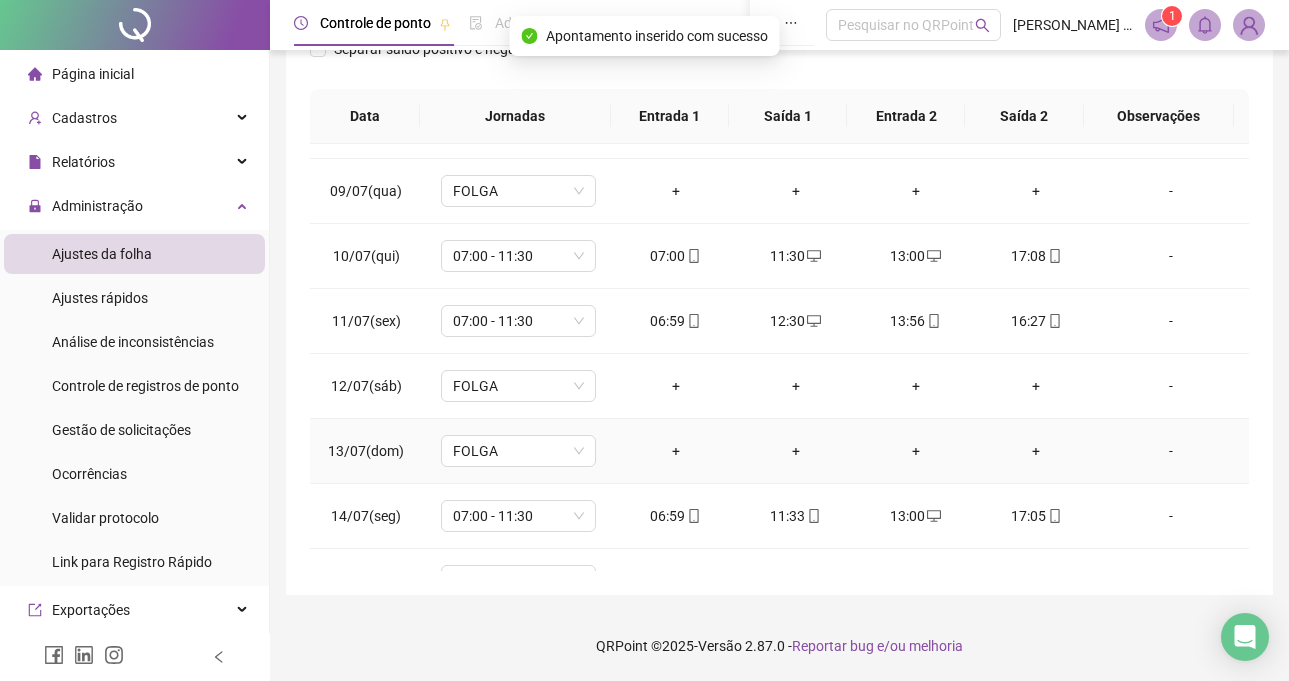 scroll, scrollTop: 0, scrollLeft: 0, axis: both 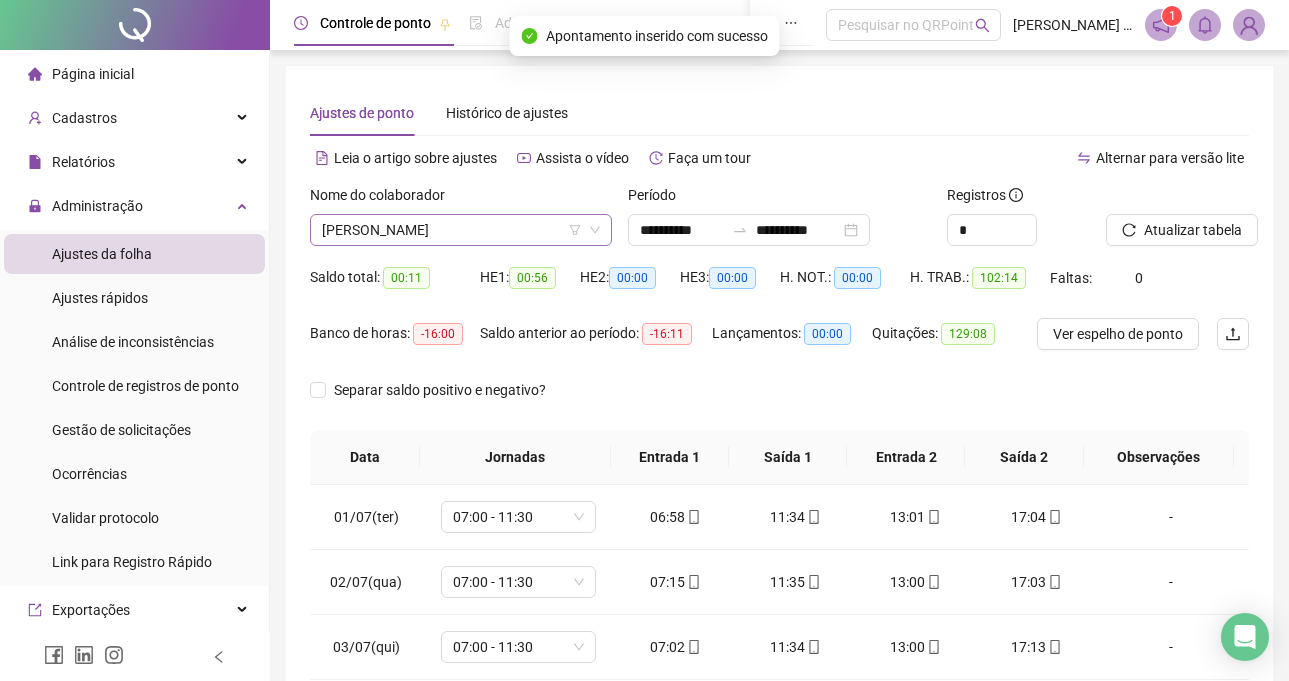 click on "[PERSON_NAME]" at bounding box center (461, 230) 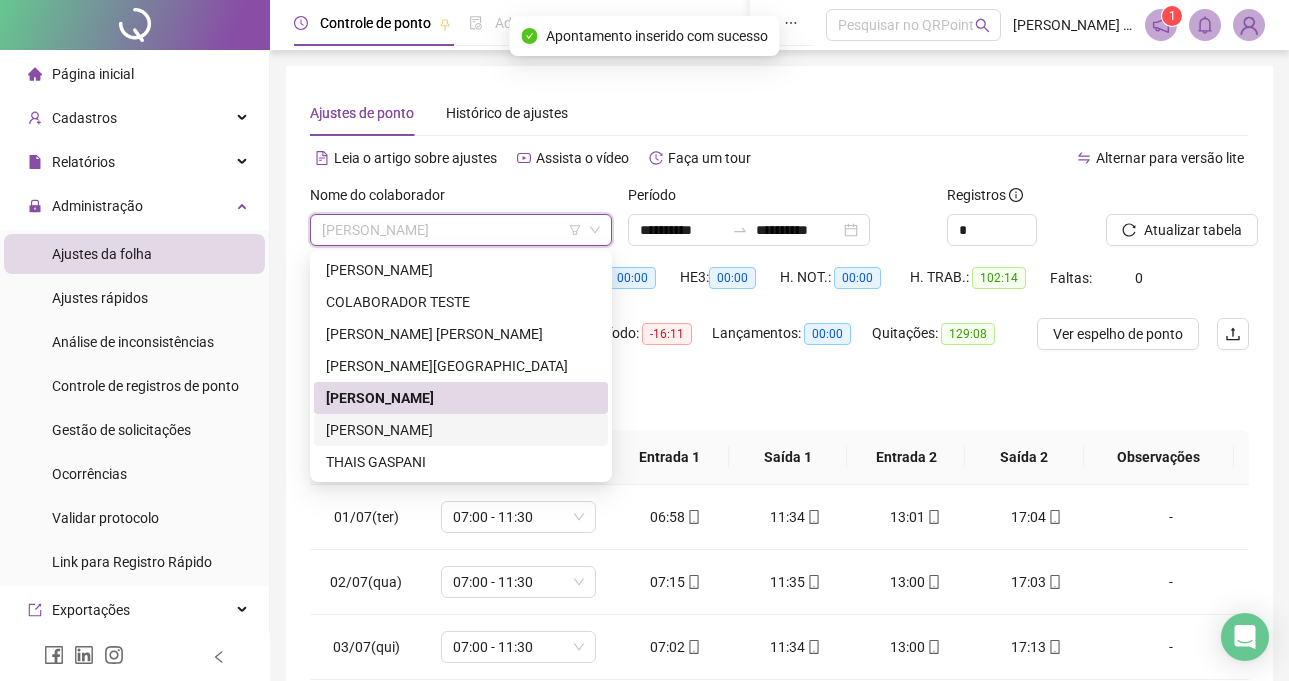 click on "[PERSON_NAME]" at bounding box center [461, 430] 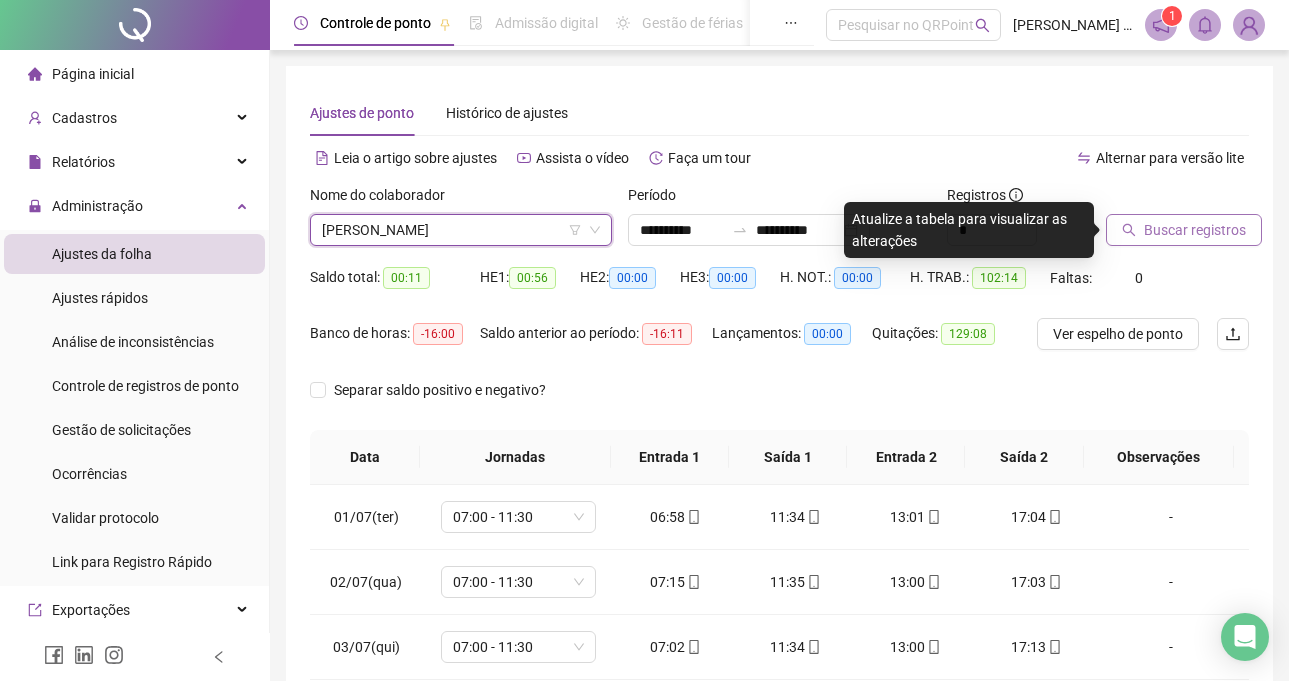 click on "Buscar registros" at bounding box center (1184, 230) 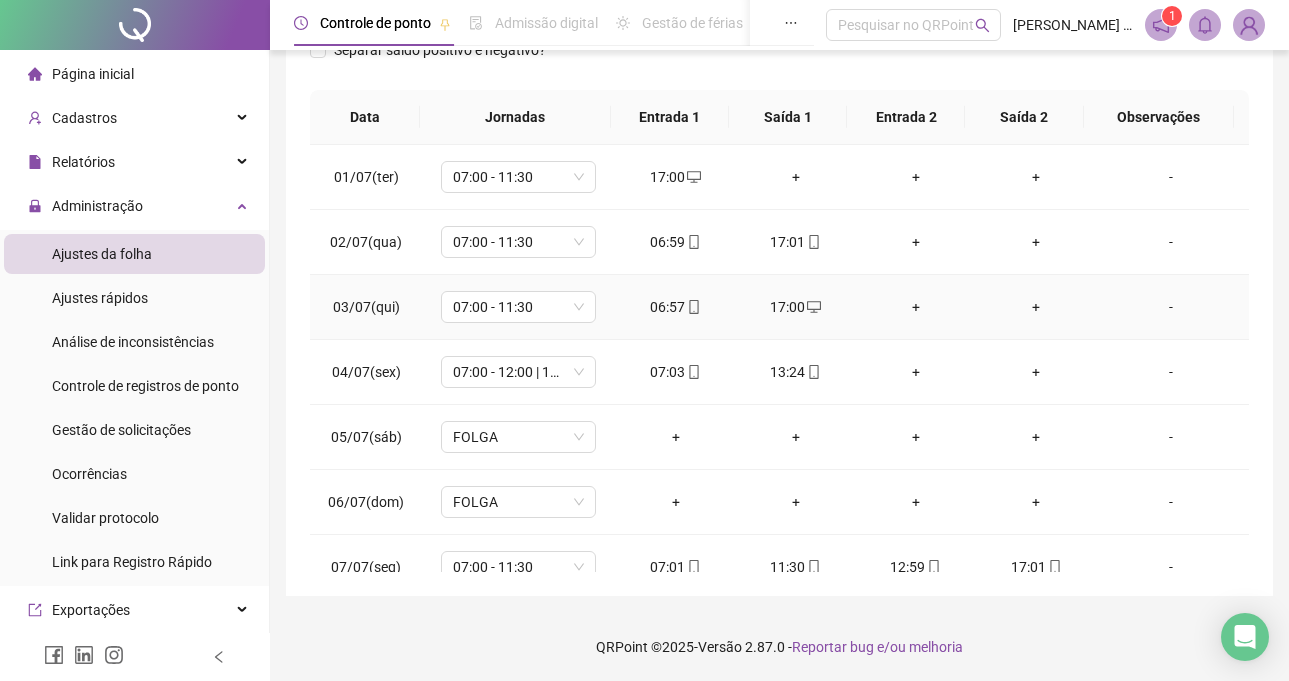 scroll, scrollTop: 341, scrollLeft: 0, axis: vertical 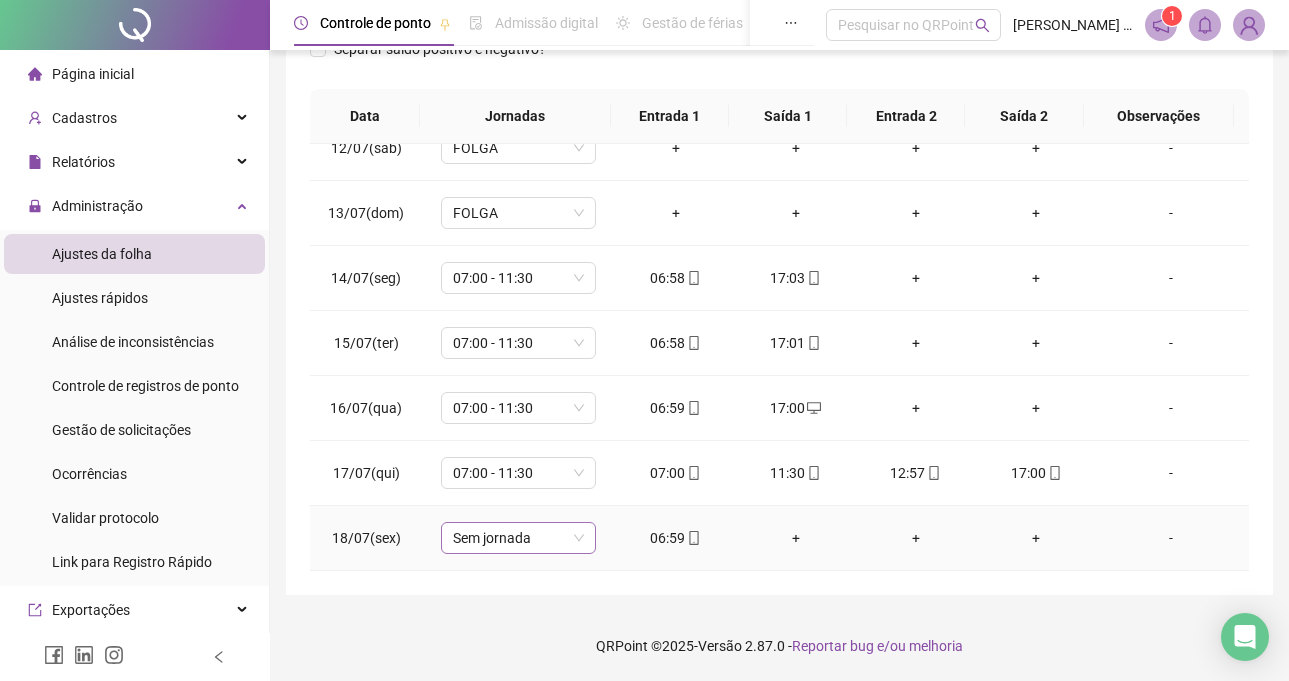 click on "Sem jornada" at bounding box center [518, 538] 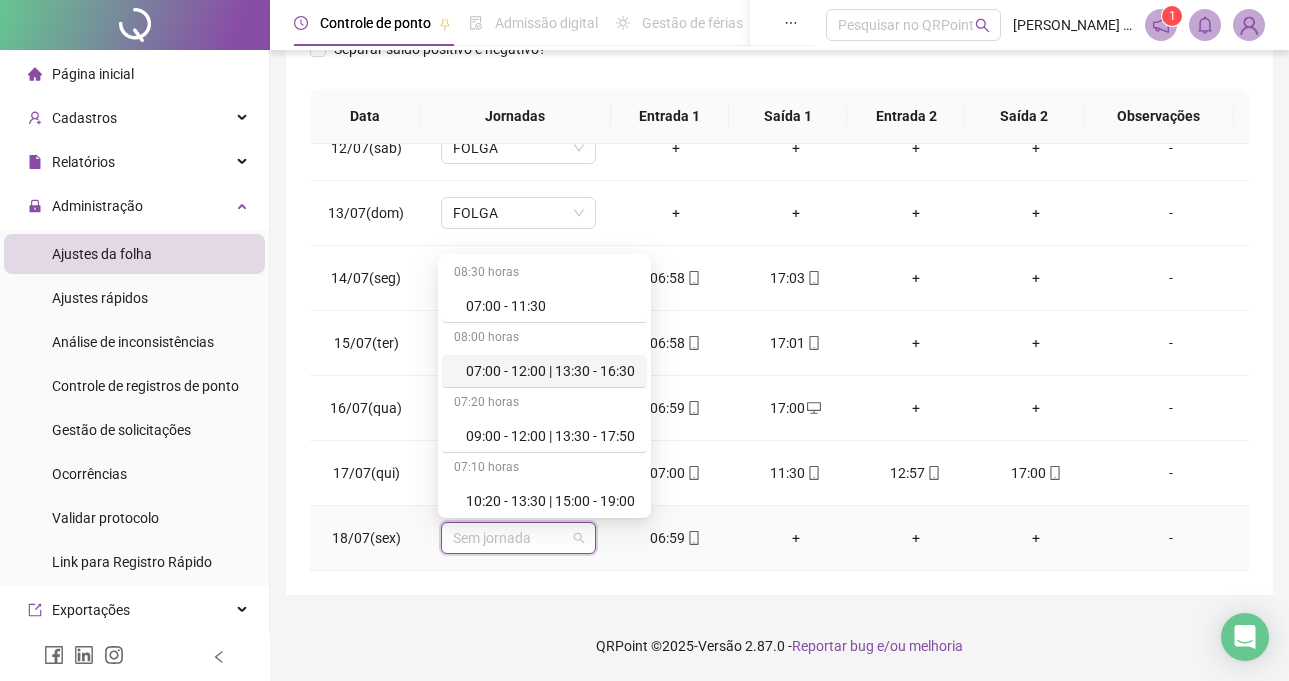 click on "07:00 - 12:00 | 13:30 - 16:30" at bounding box center [550, 371] 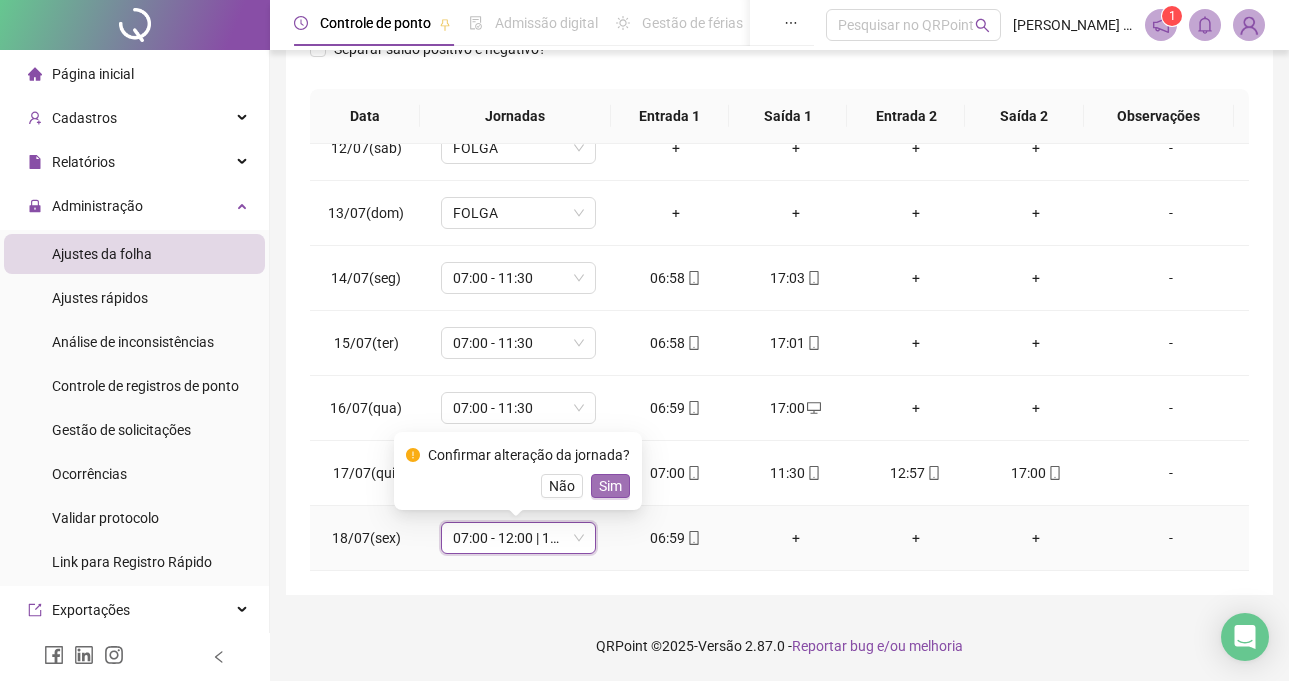 click on "Sim" at bounding box center (610, 486) 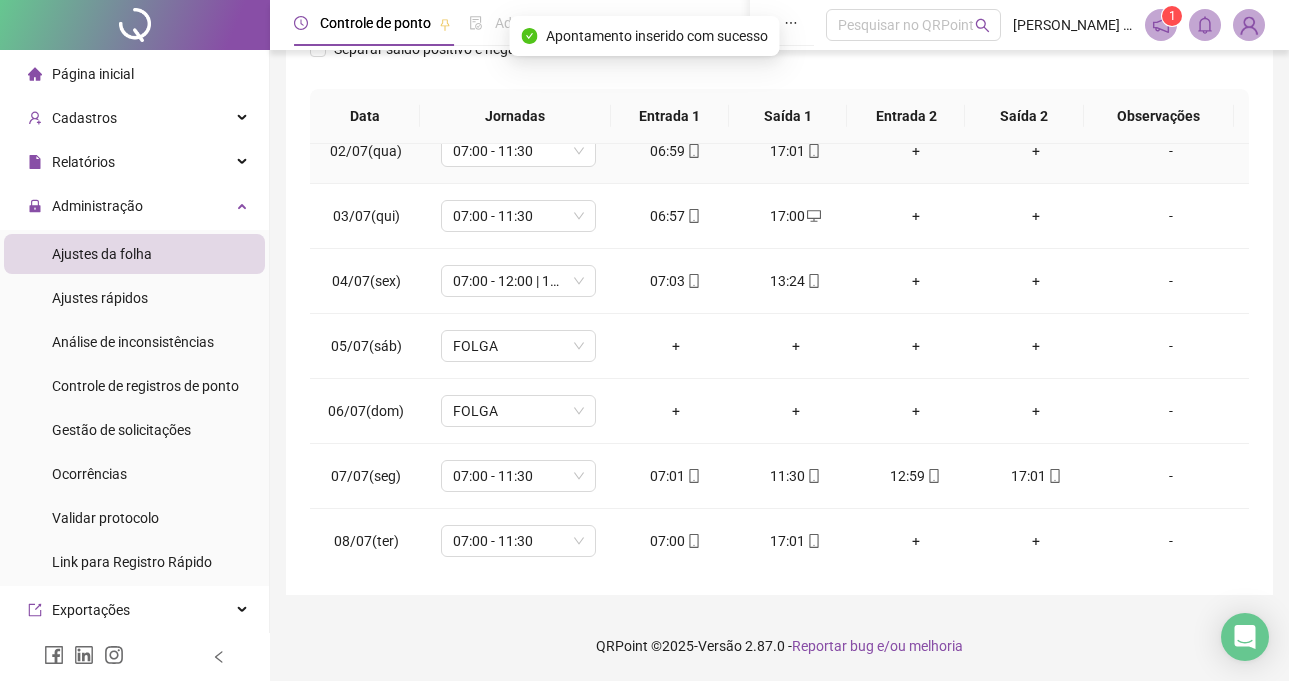 scroll, scrollTop: 0, scrollLeft: 0, axis: both 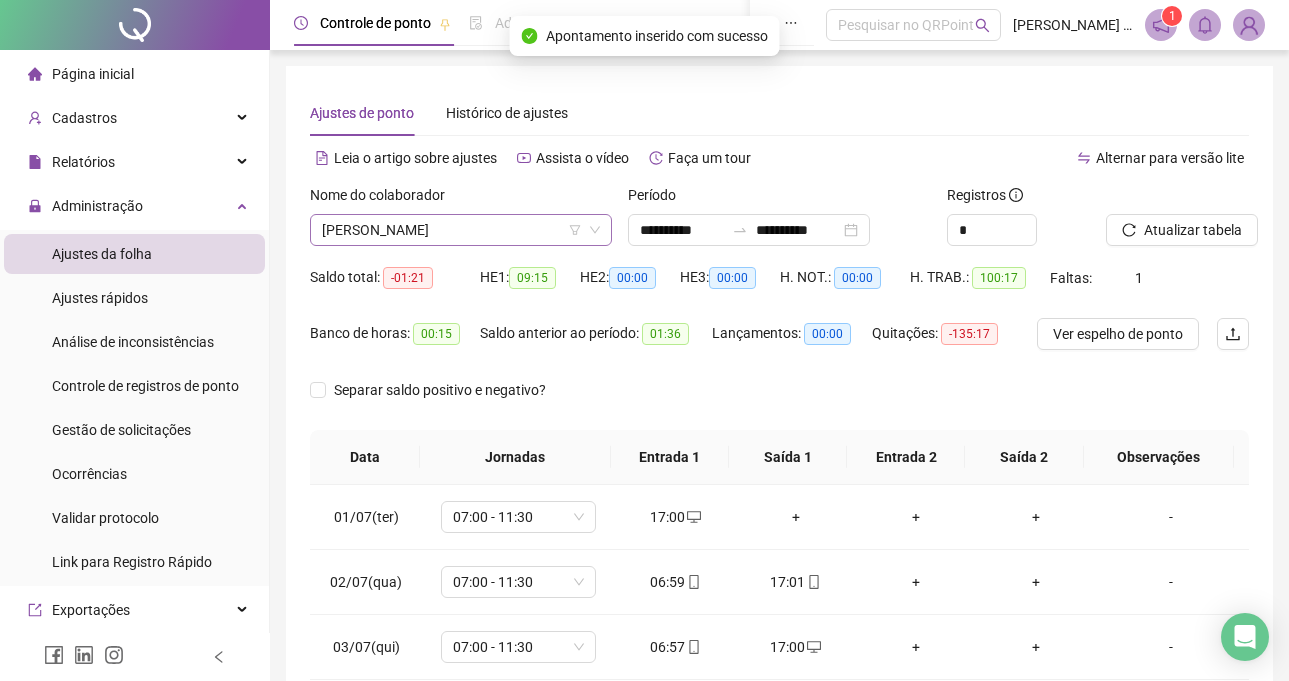 click on "[PERSON_NAME]" at bounding box center [461, 230] 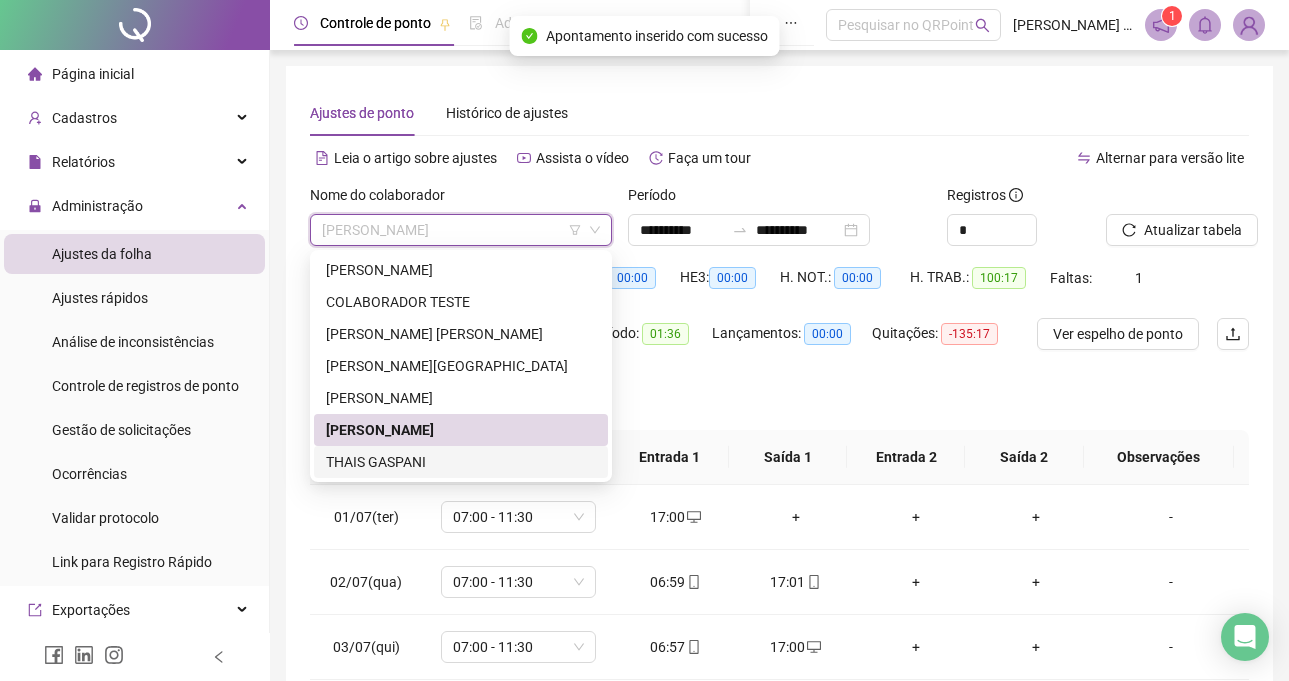 click on "THAIS GASPANI" at bounding box center (461, 462) 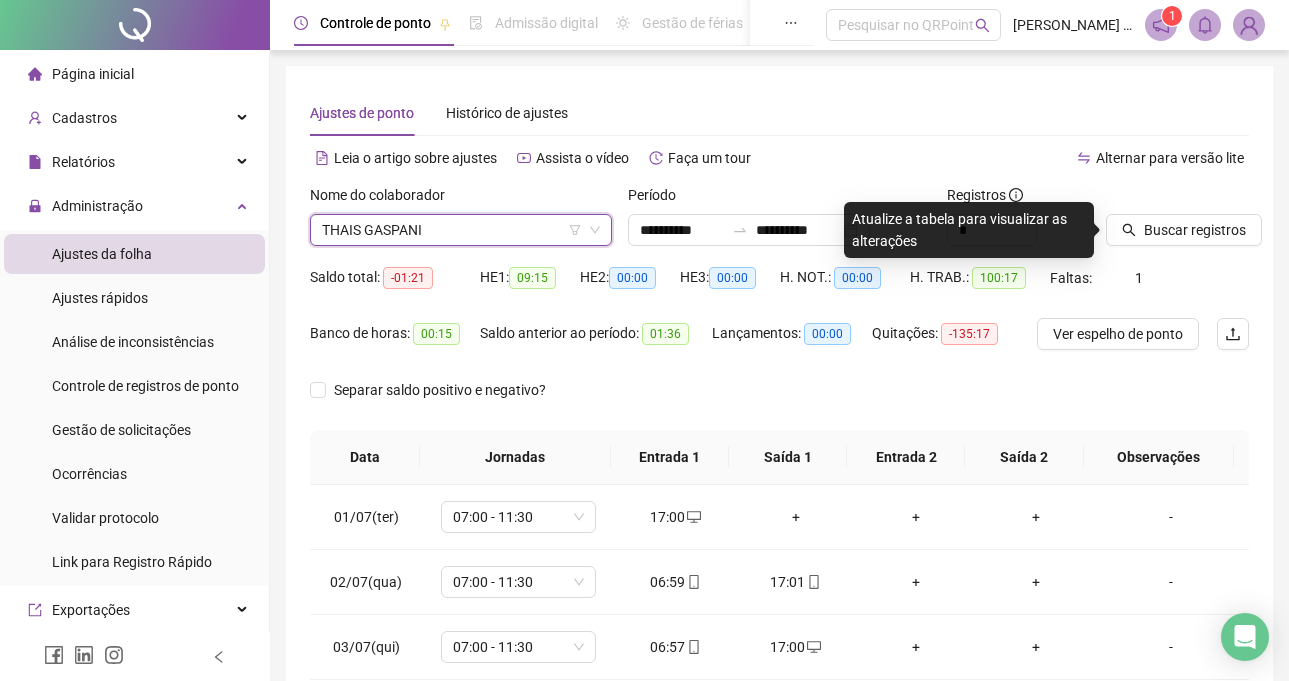 drag, startPoint x: 1083, startPoint y: 259, endPoint x: 1214, endPoint y: 212, distance: 139.17615 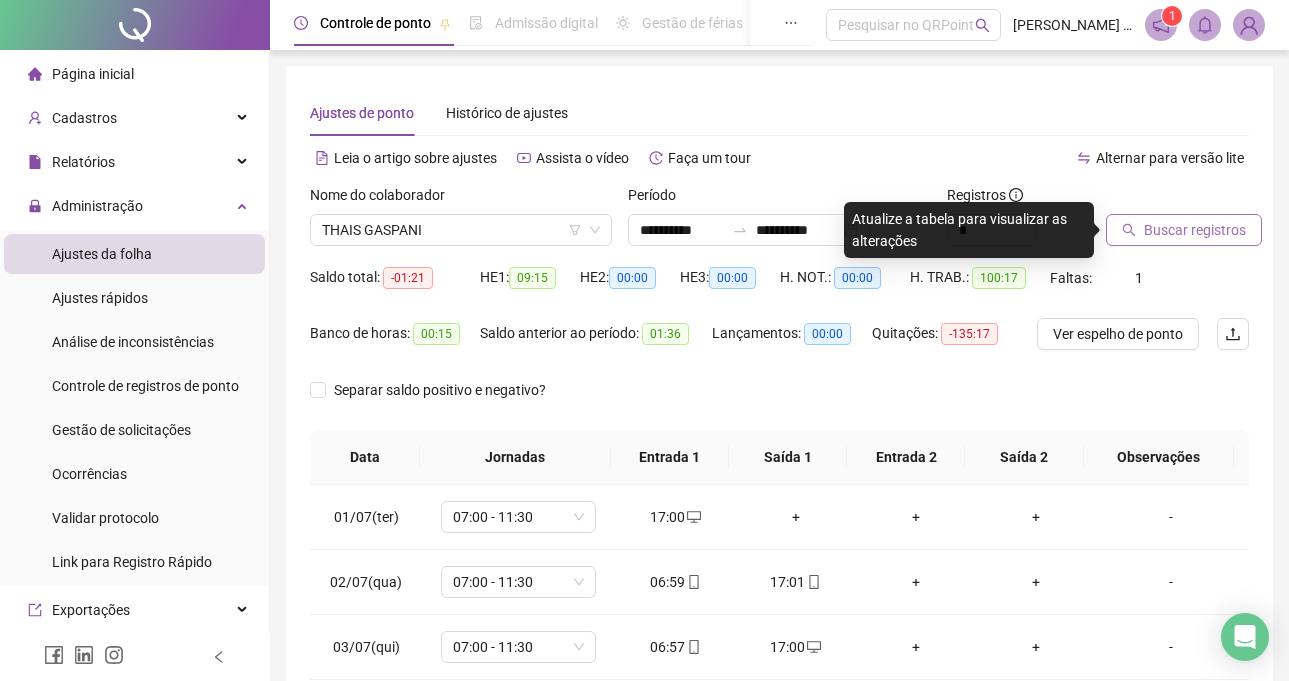 click on "Buscar registros" at bounding box center [1195, 230] 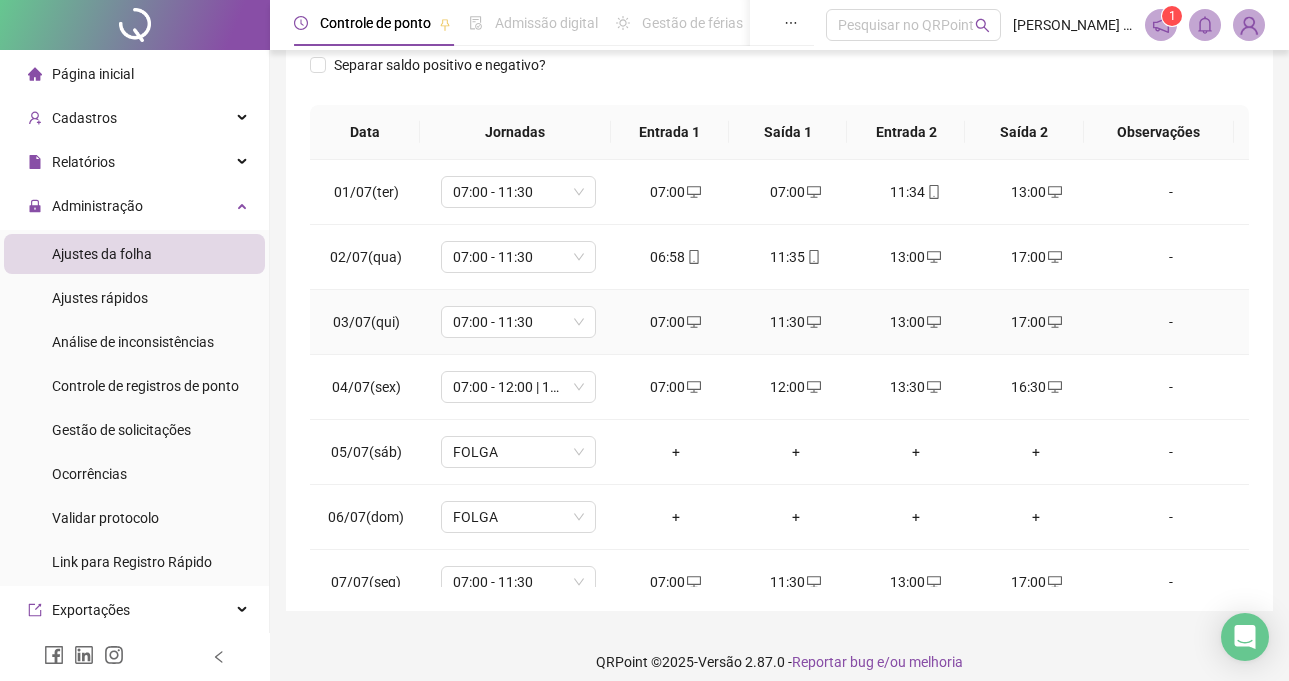 scroll, scrollTop: 341, scrollLeft: 0, axis: vertical 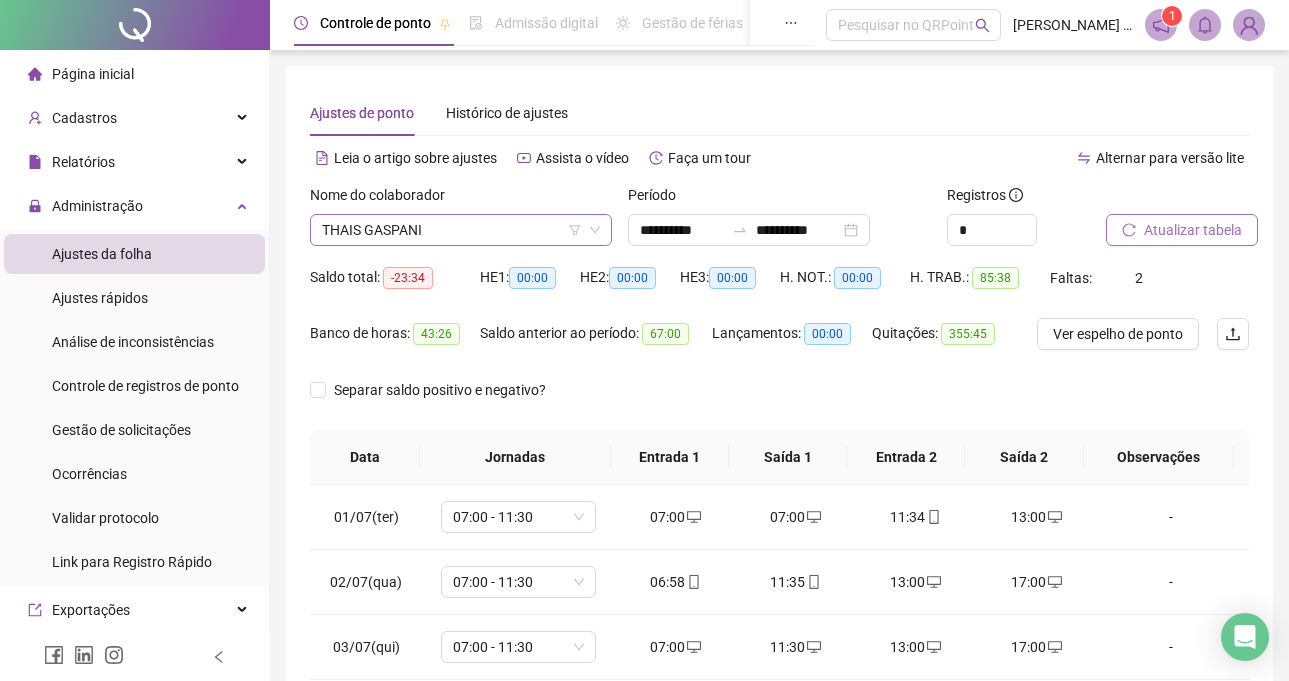 click on "THAIS GASPANI" at bounding box center [461, 230] 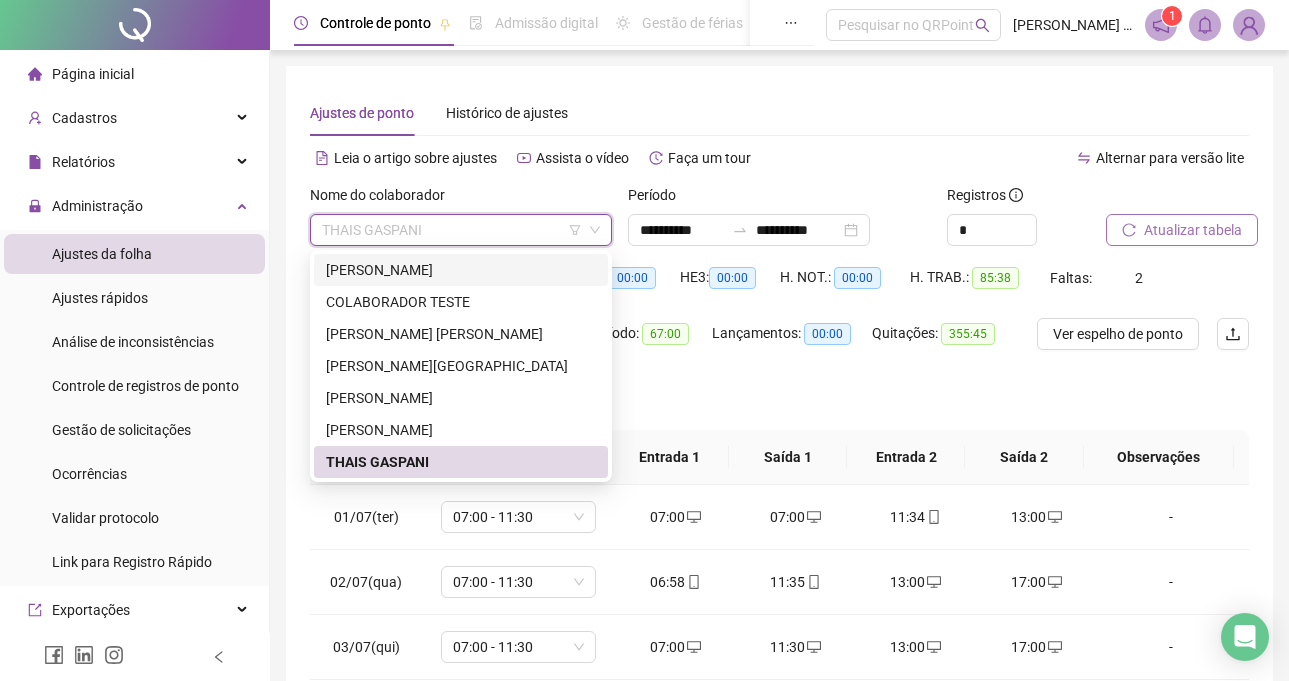 click on "Período" at bounding box center [779, 199] 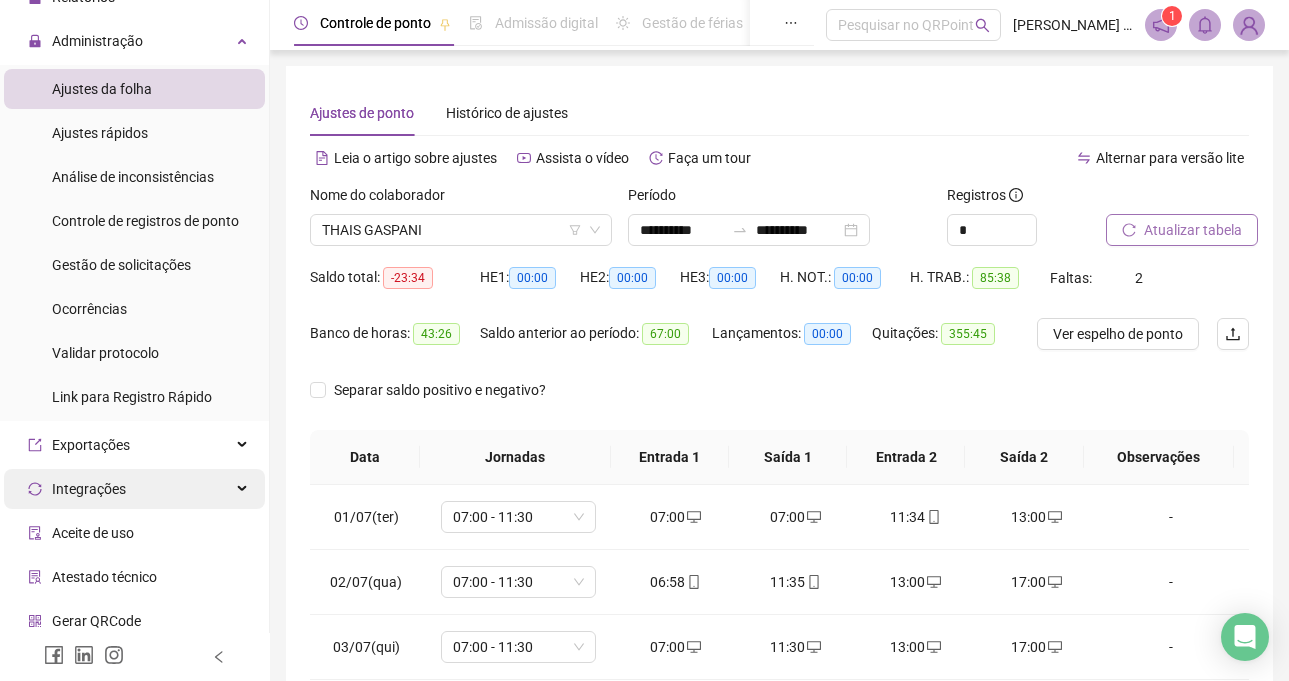 scroll, scrollTop: 261, scrollLeft: 0, axis: vertical 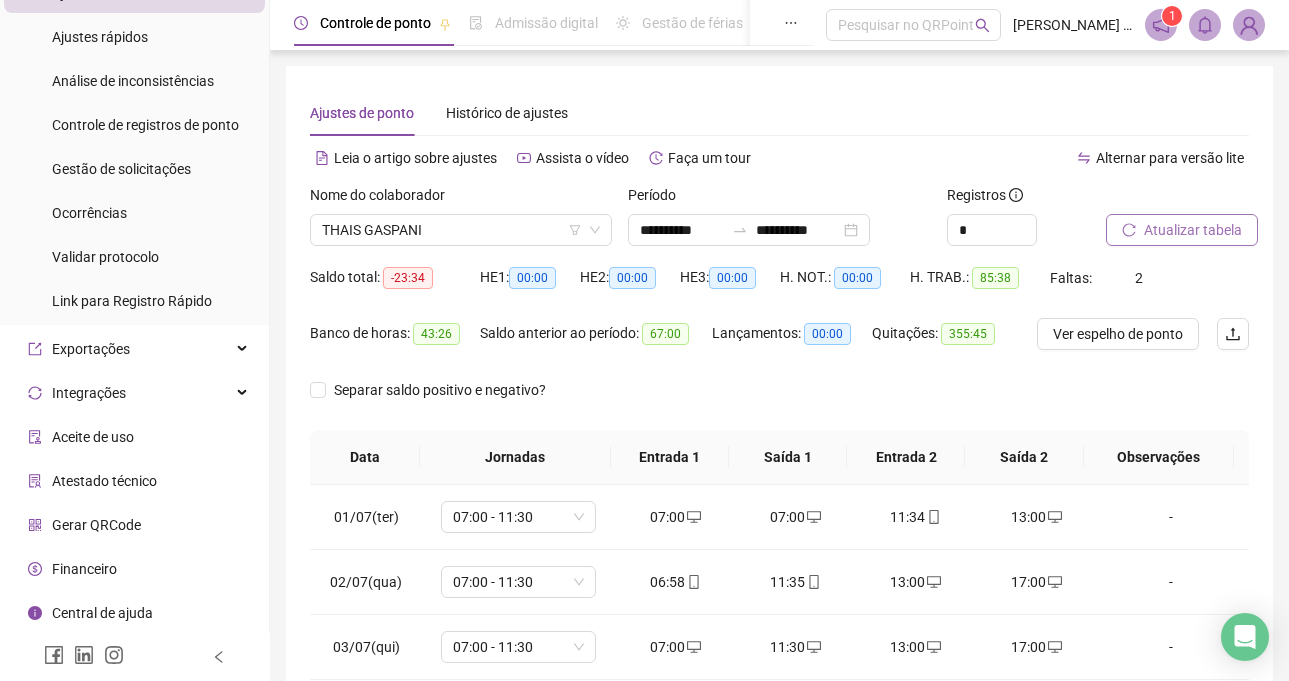 drag, startPoint x: 161, startPoint y: 559, endPoint x: 190, endPoint y: 505, distance: 61.294373 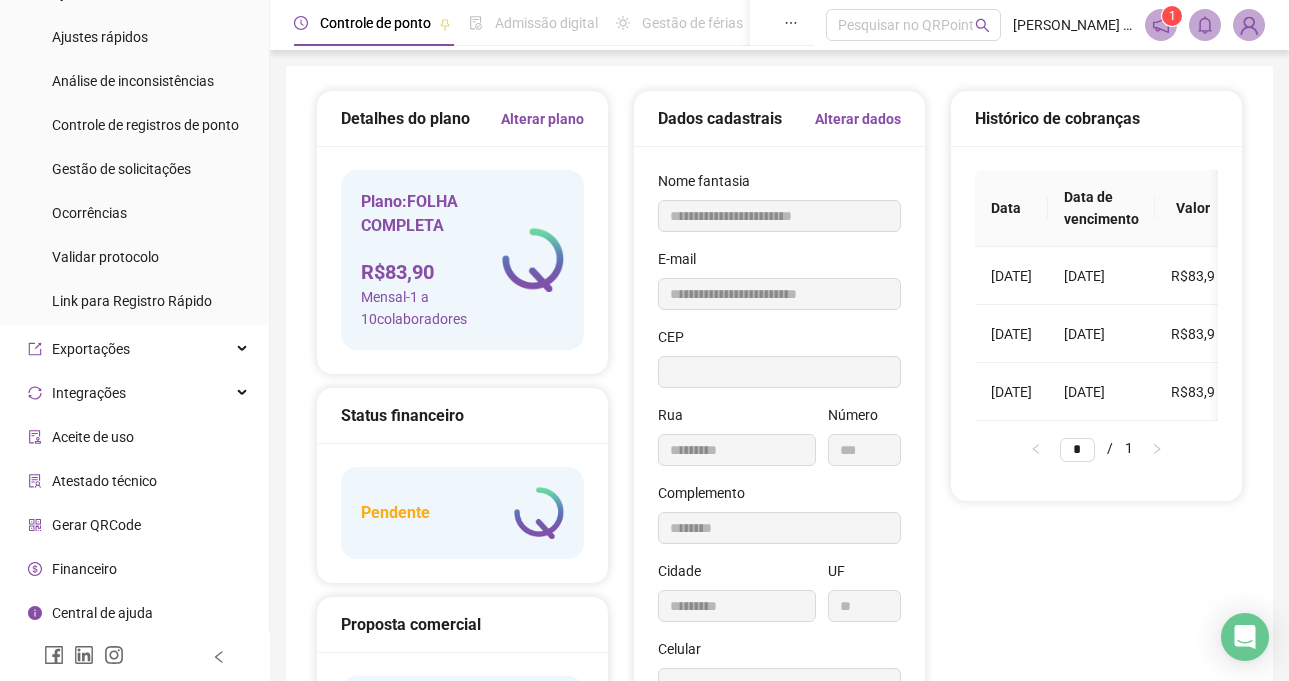 type on "**********" 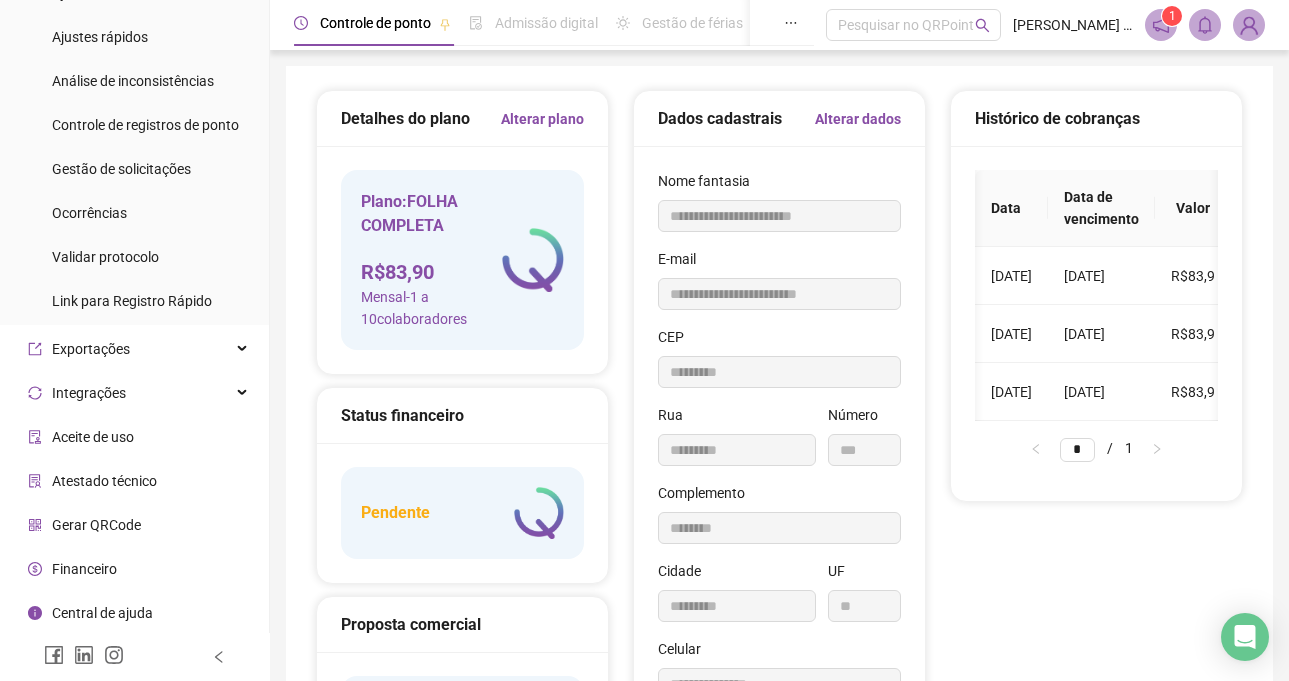 scroll 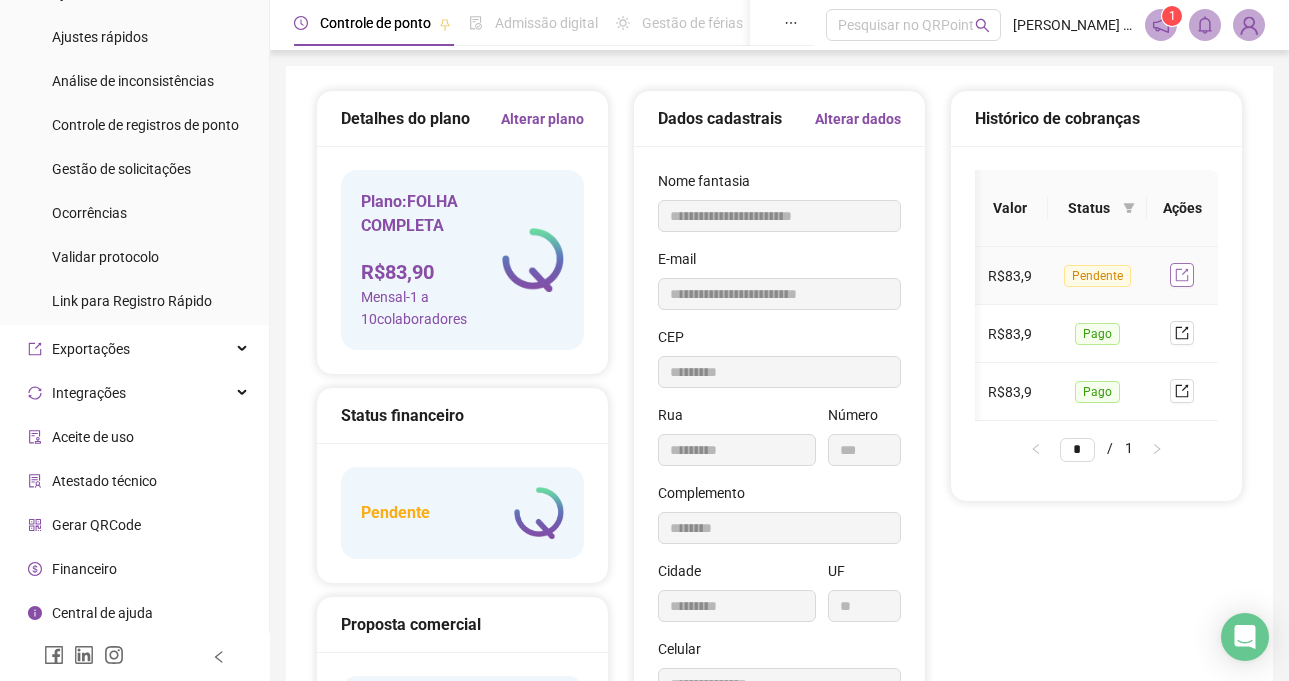 click 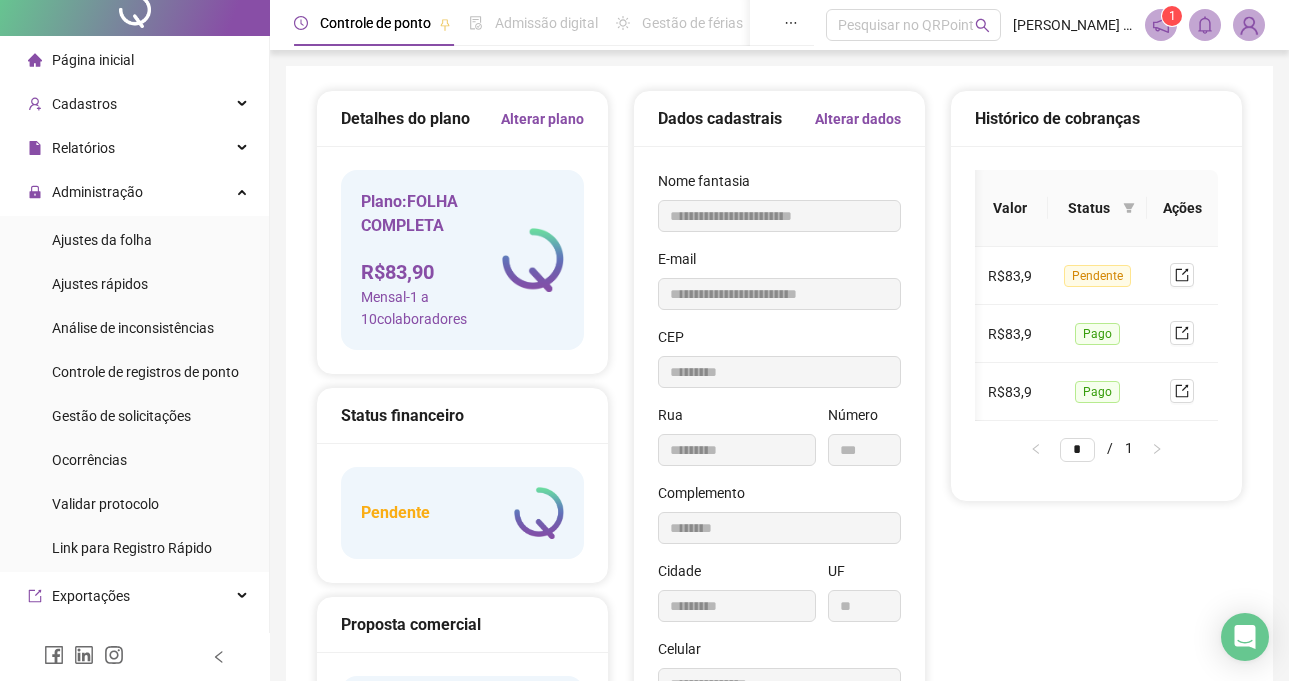 scroll, scrollTop: 0, scrollLeft: 0, axis: both 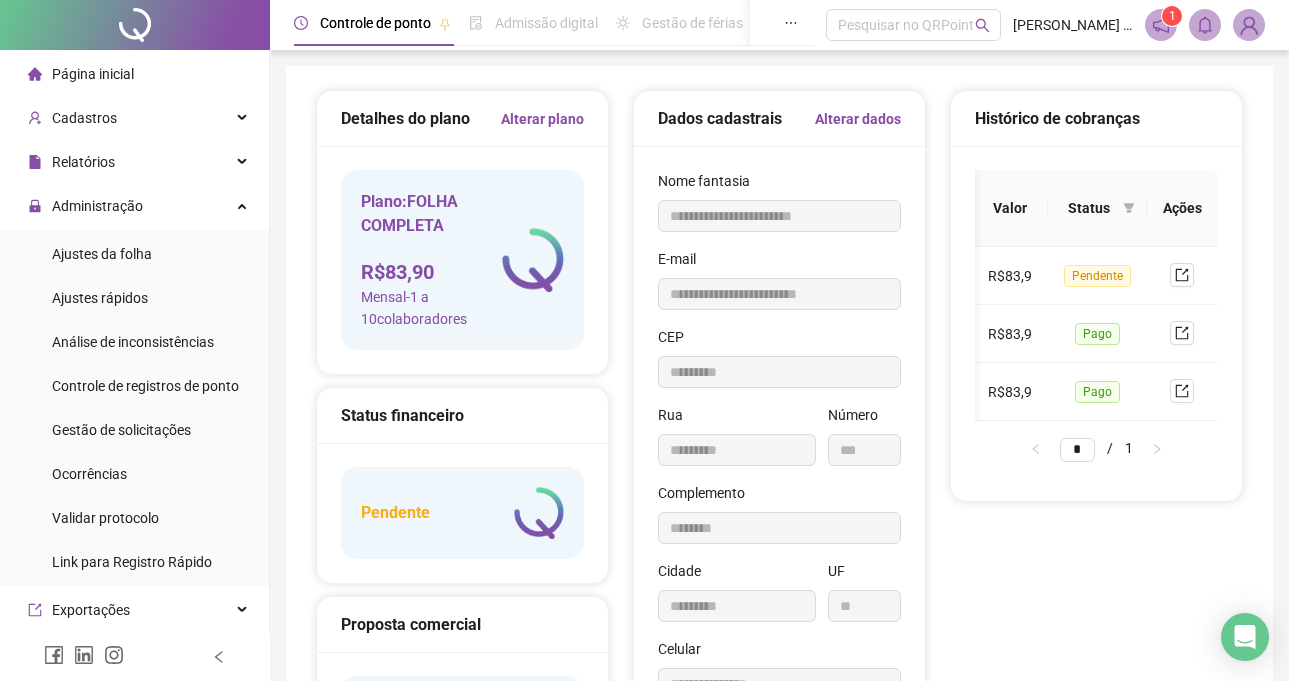 click on "Página inicial" at bounding box center (134, 74) 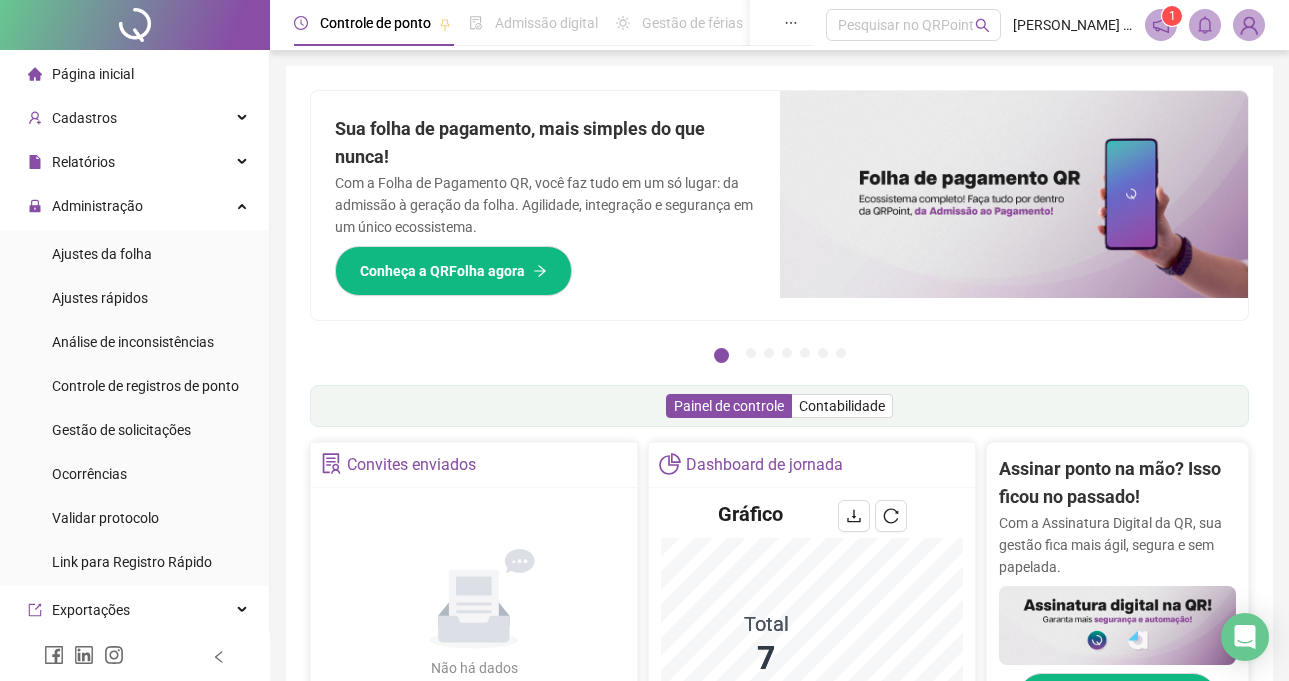 click on "Página inicial" at bounding box center [134, 74] 